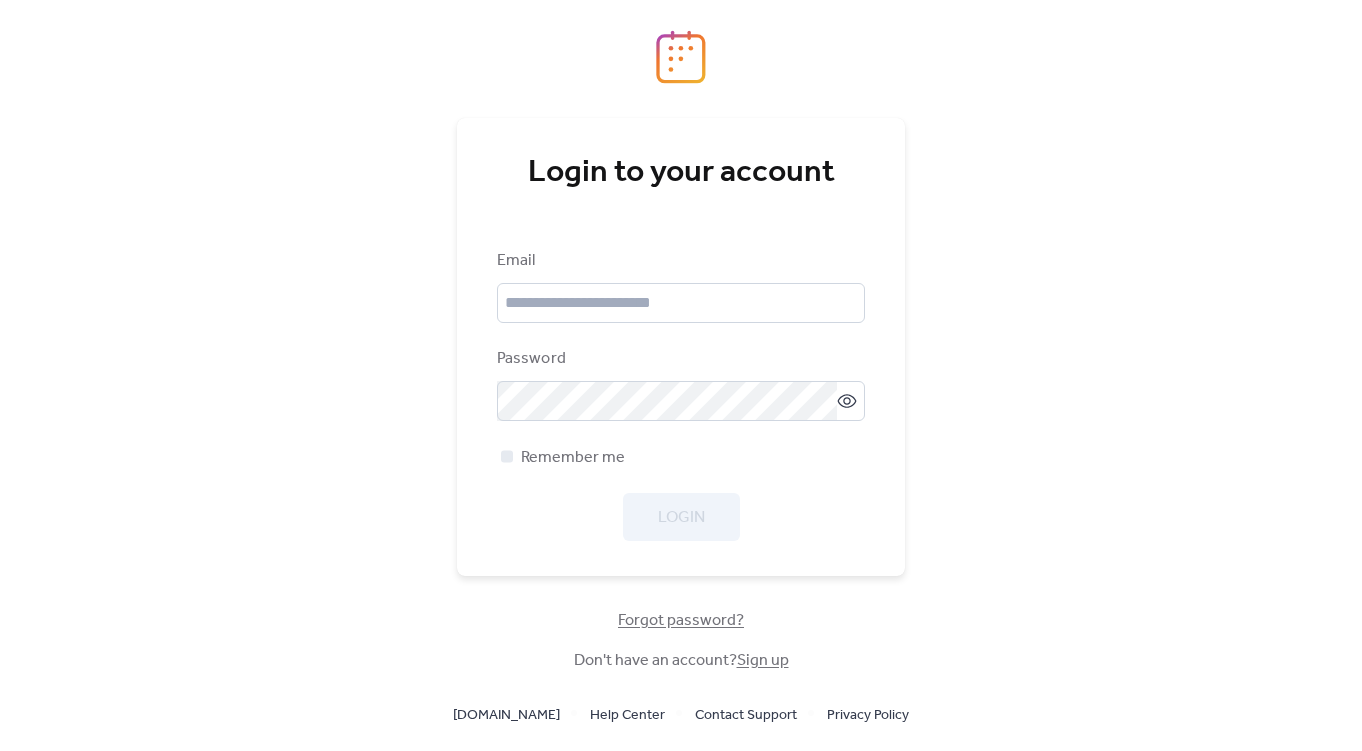 scroll, scrollTop: 0, scrollLeft: 0, axis: both 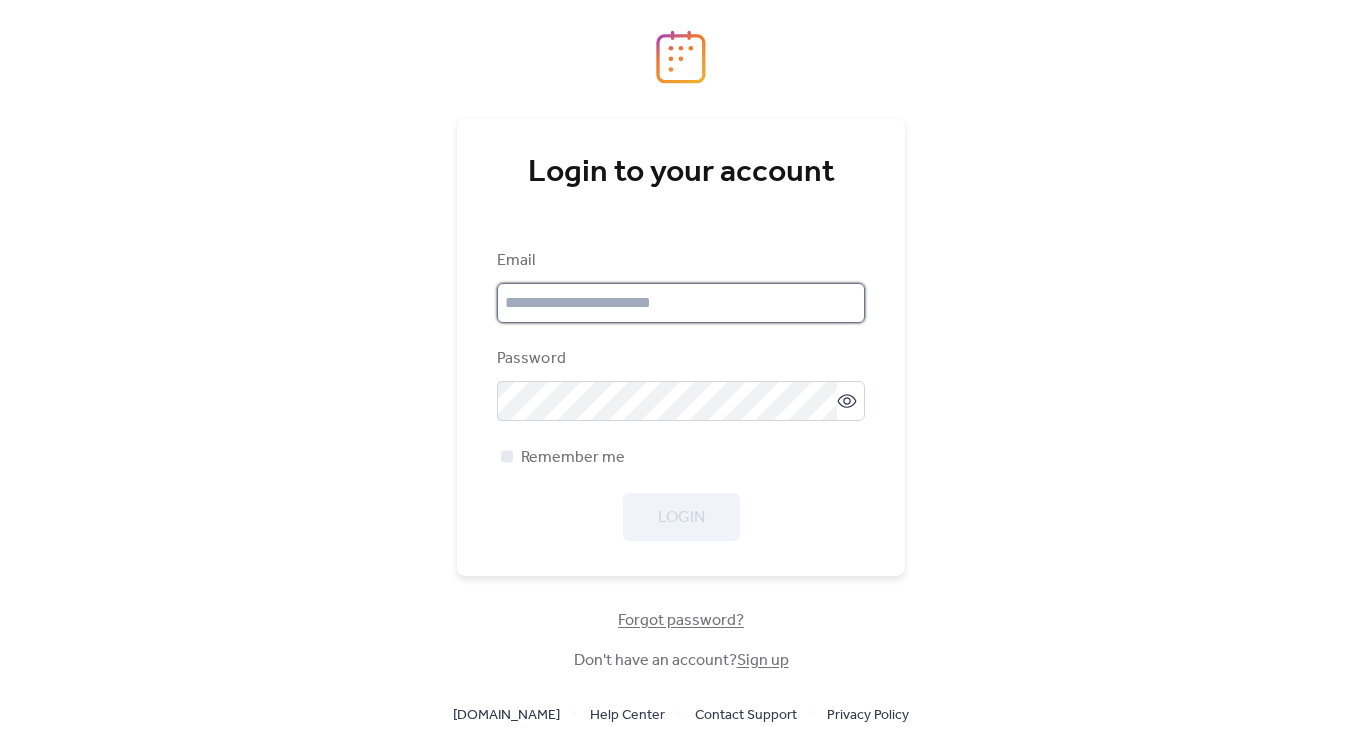click at bounding box center [681, 303] 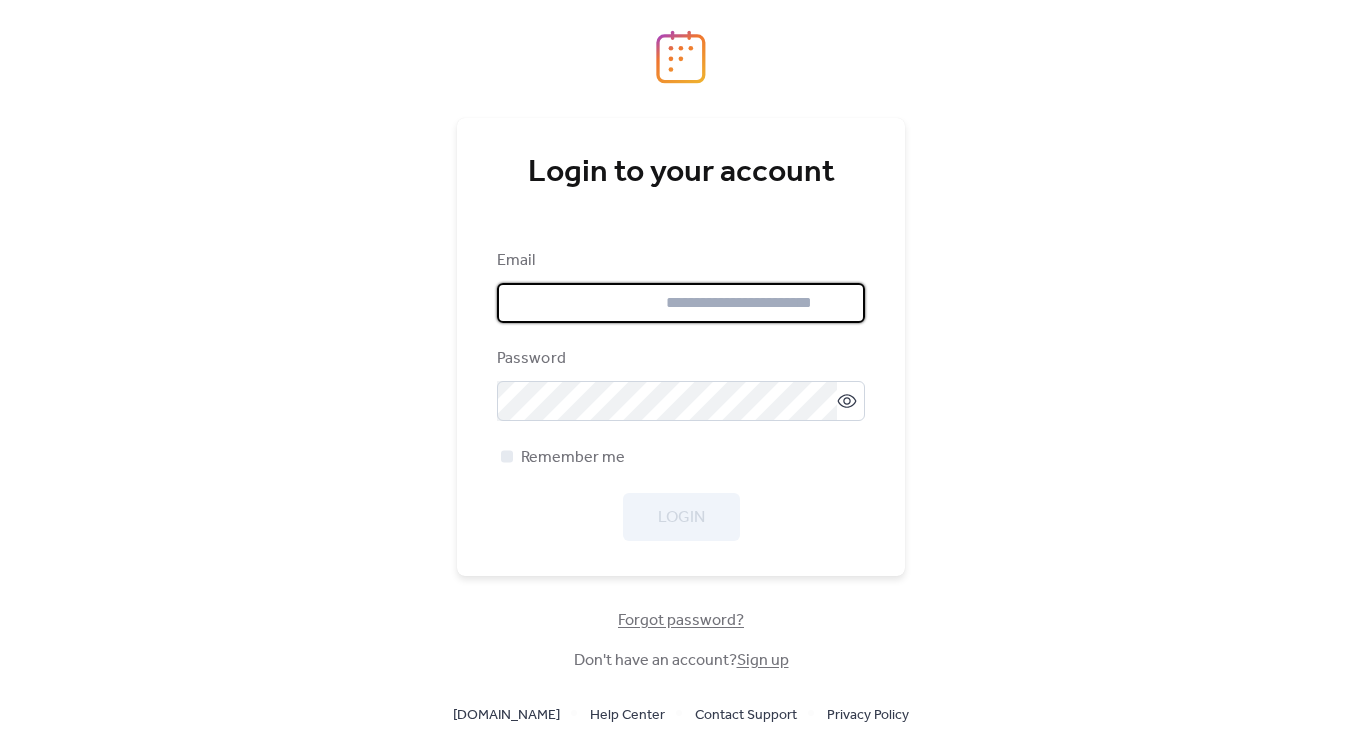 type on "**********" 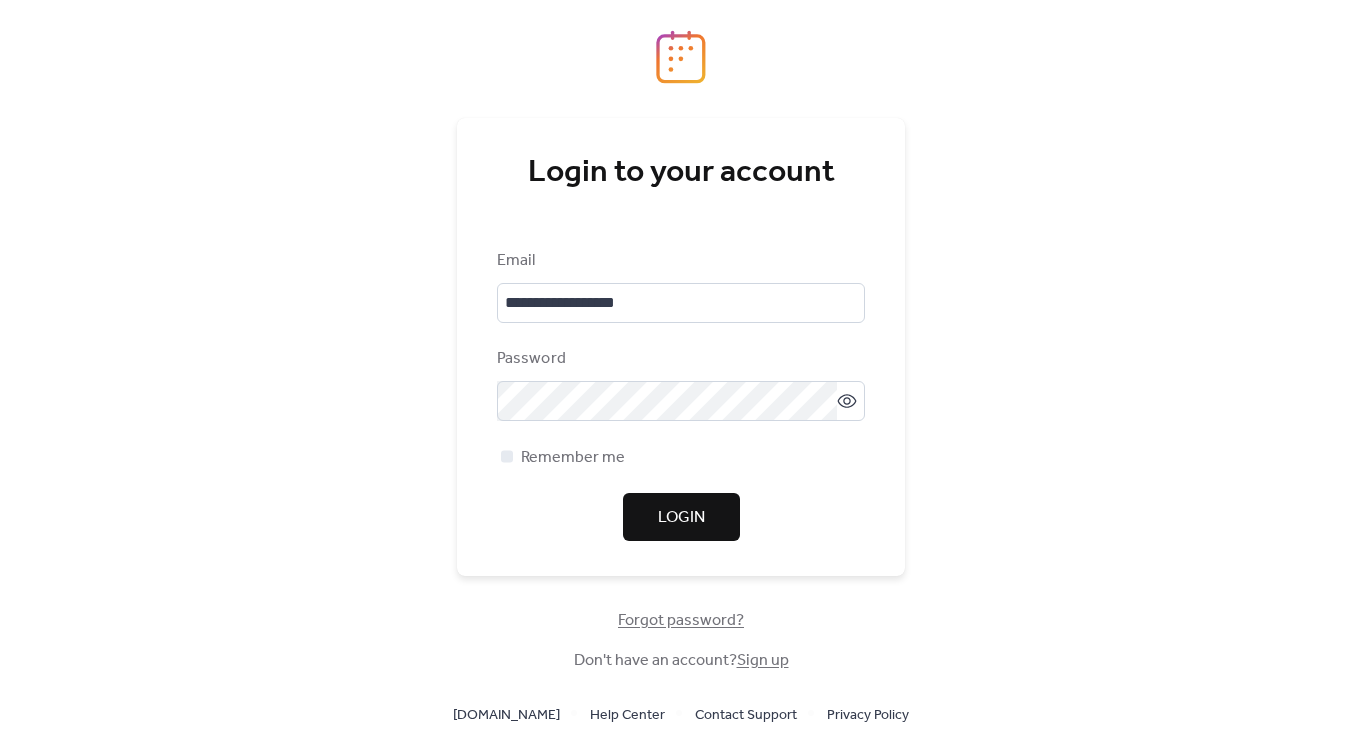 click on "Login" at bounding box center [681, 517] 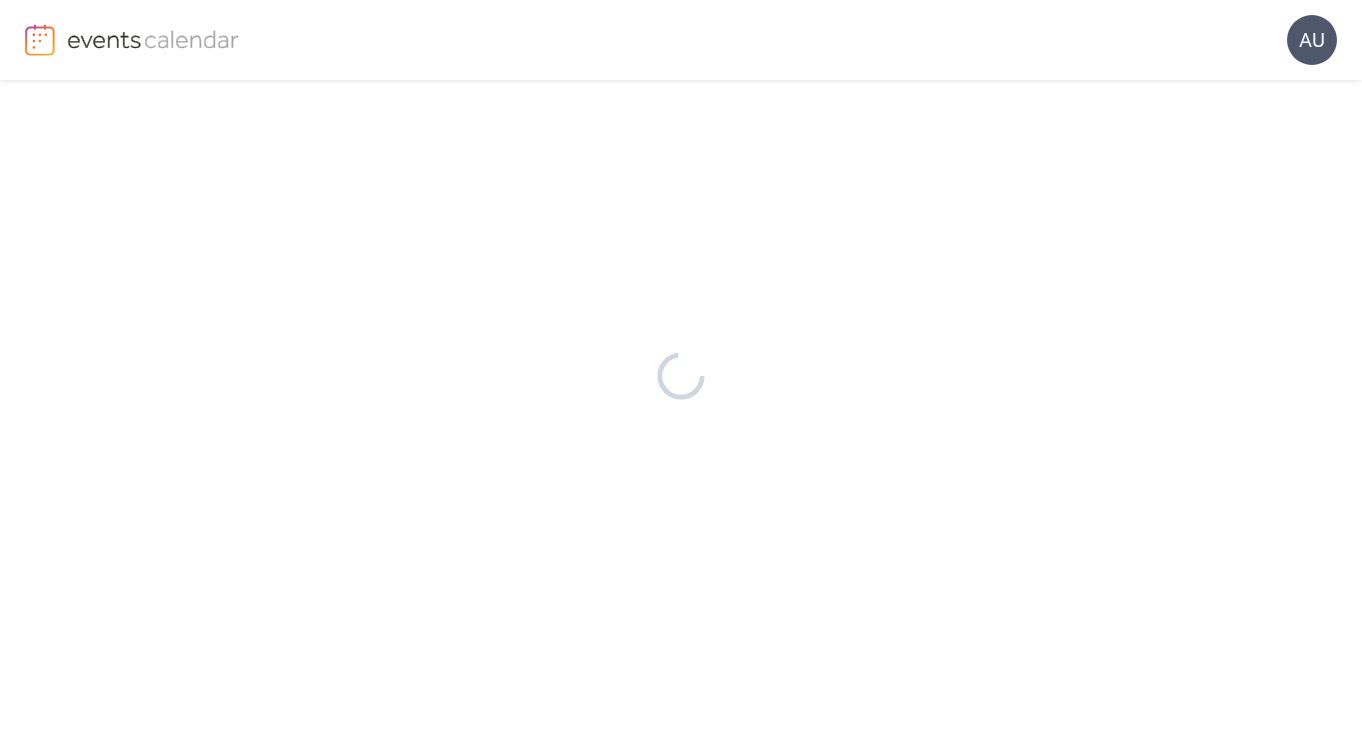 scroll, scrollTop: 0, scrollLeft: 0, axis: both 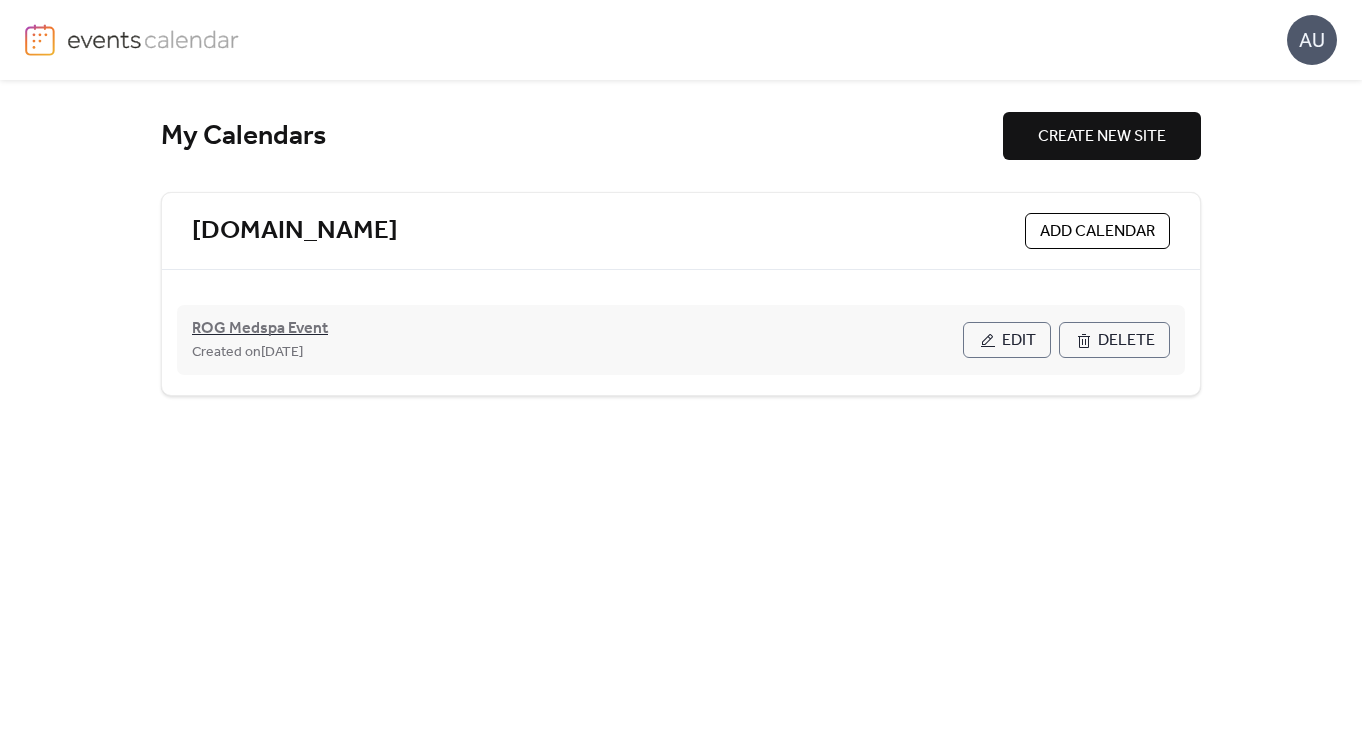 click on "ROG Medspa Event" at bounding box center [260, 329] 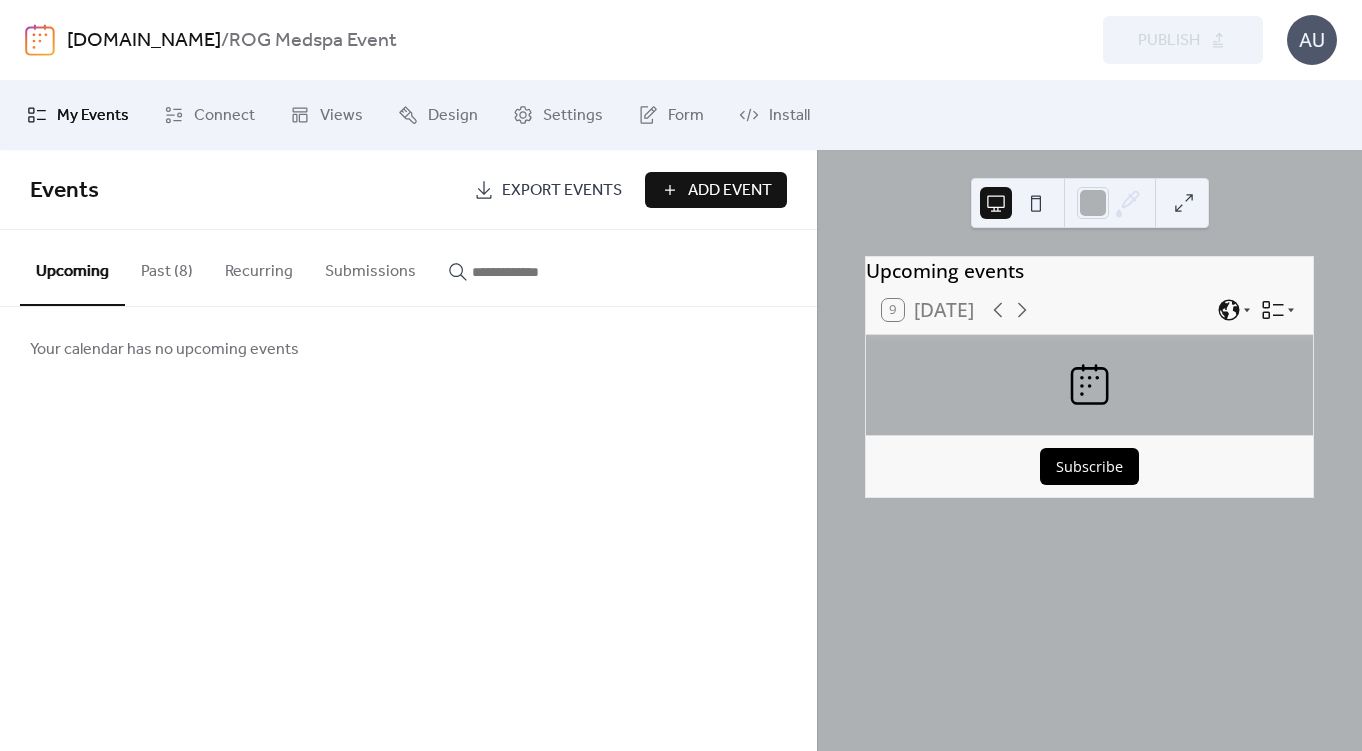 click on "Add Event" at bounding box center [730, 191] 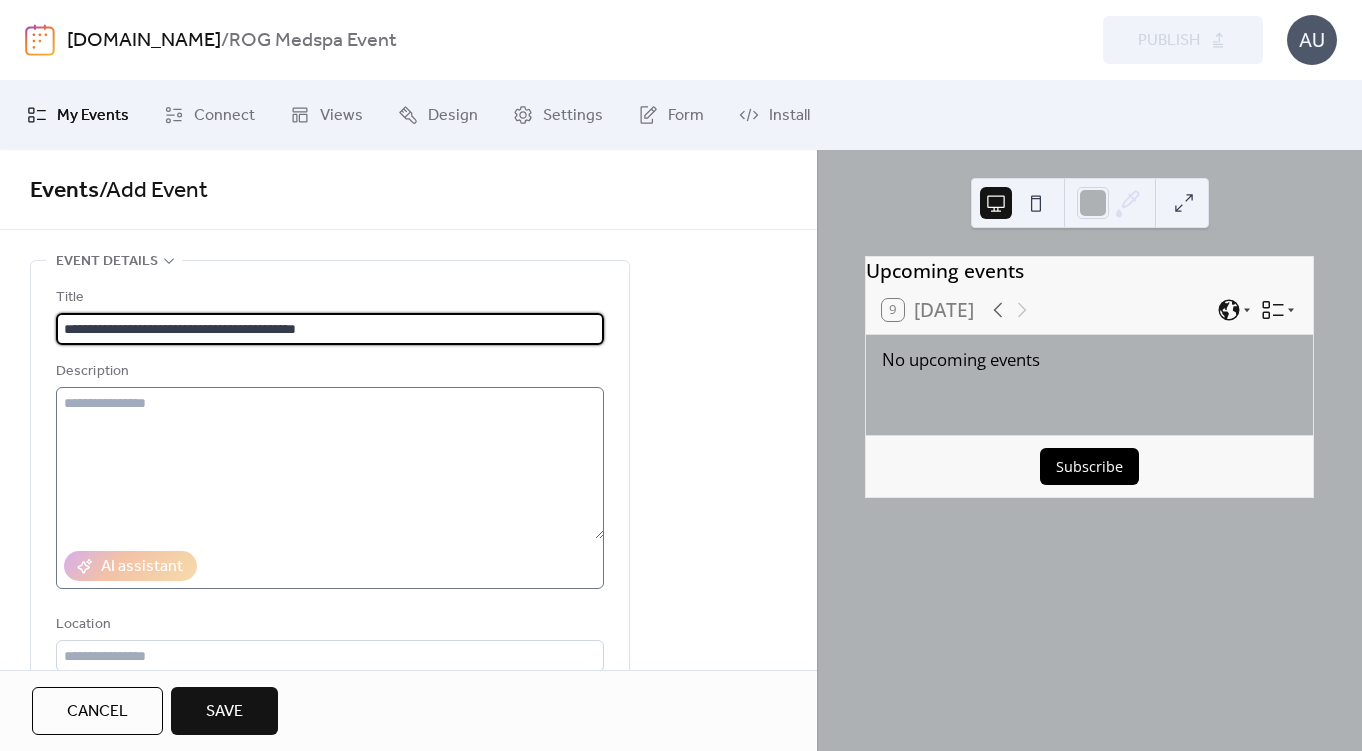 type on "**********" 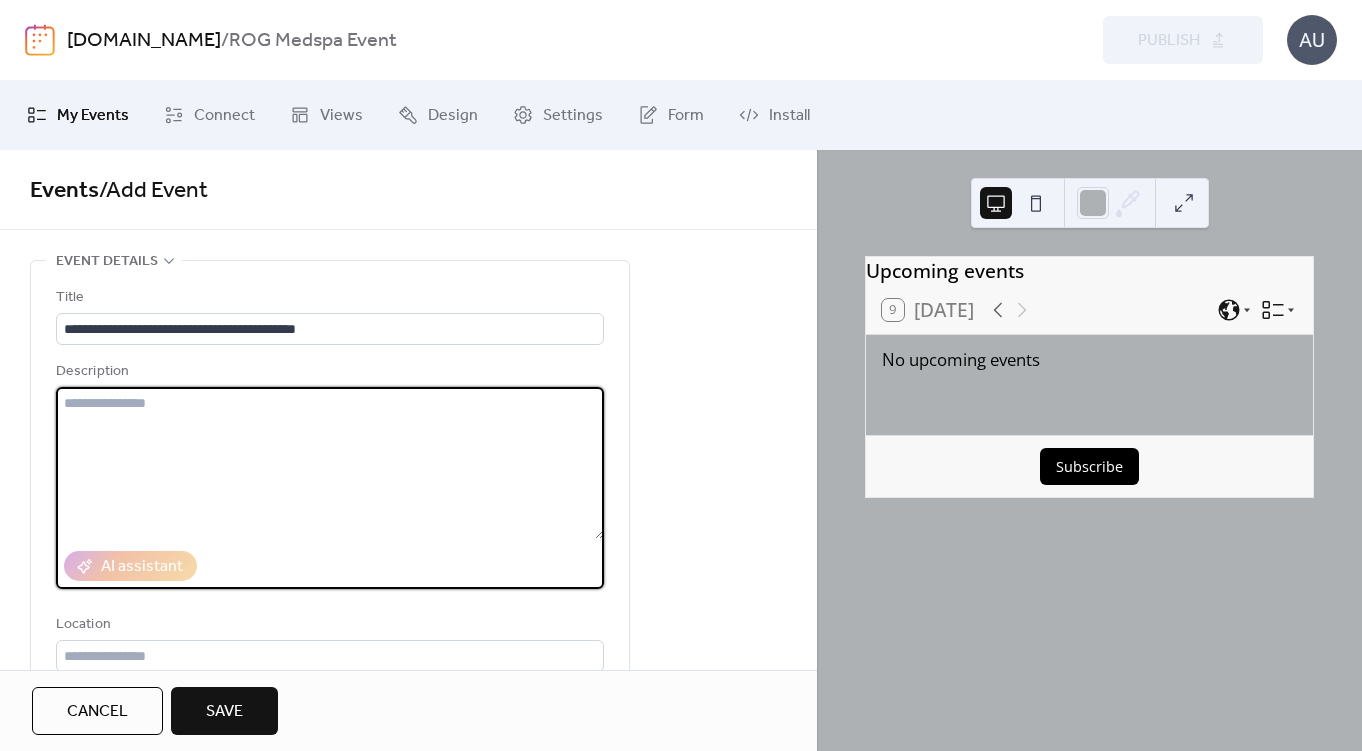 click at bounding box center [330, 463] 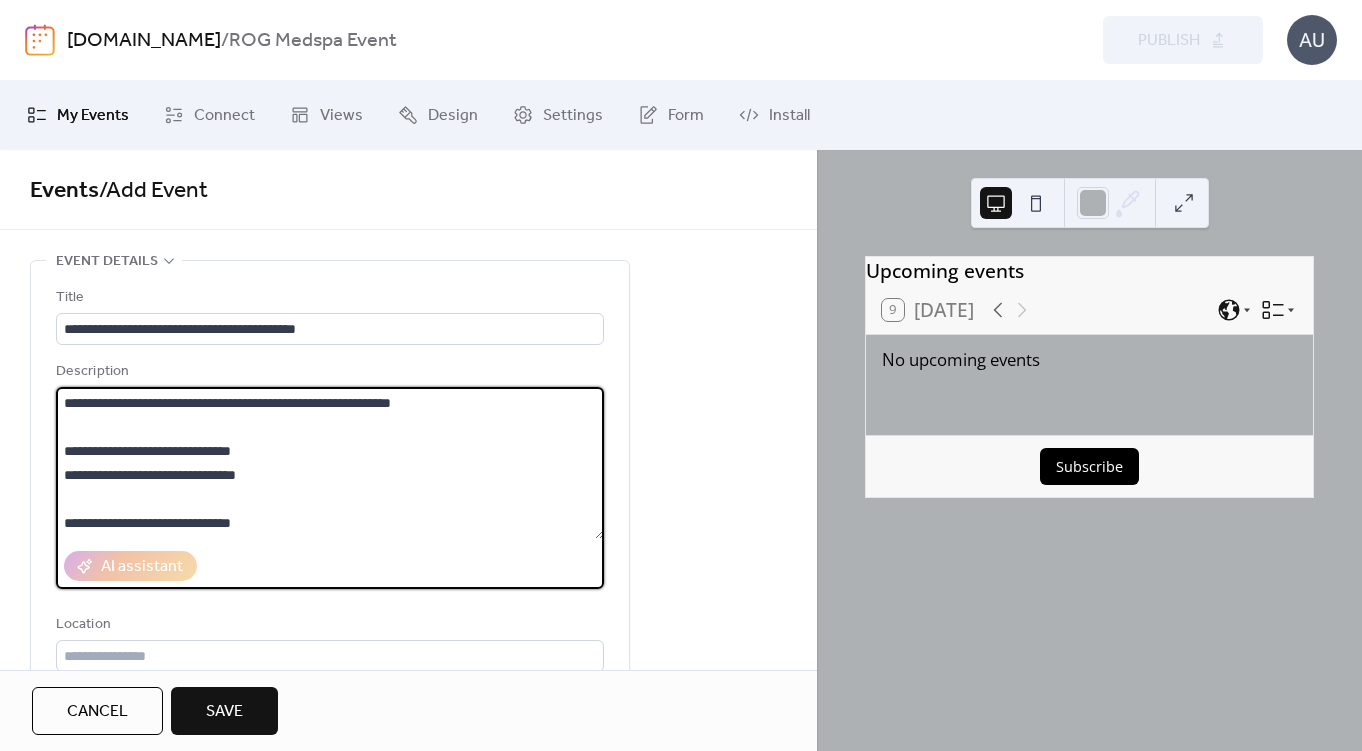 scroll, scrollTop: 0, scrollLeft: 0, axis: both 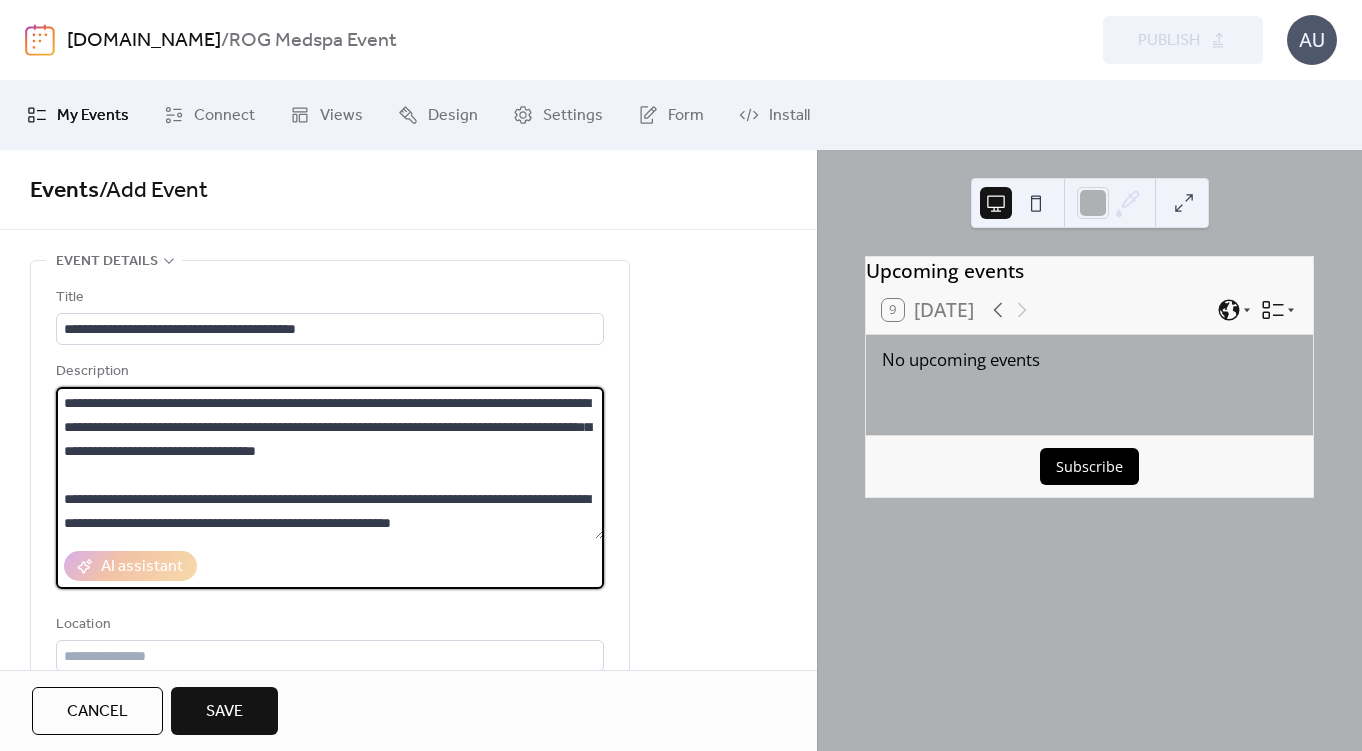 drag, startPoint x: 383, startPoint y: 429, endPoint x: 245, endPoint y: 429, distance: 138 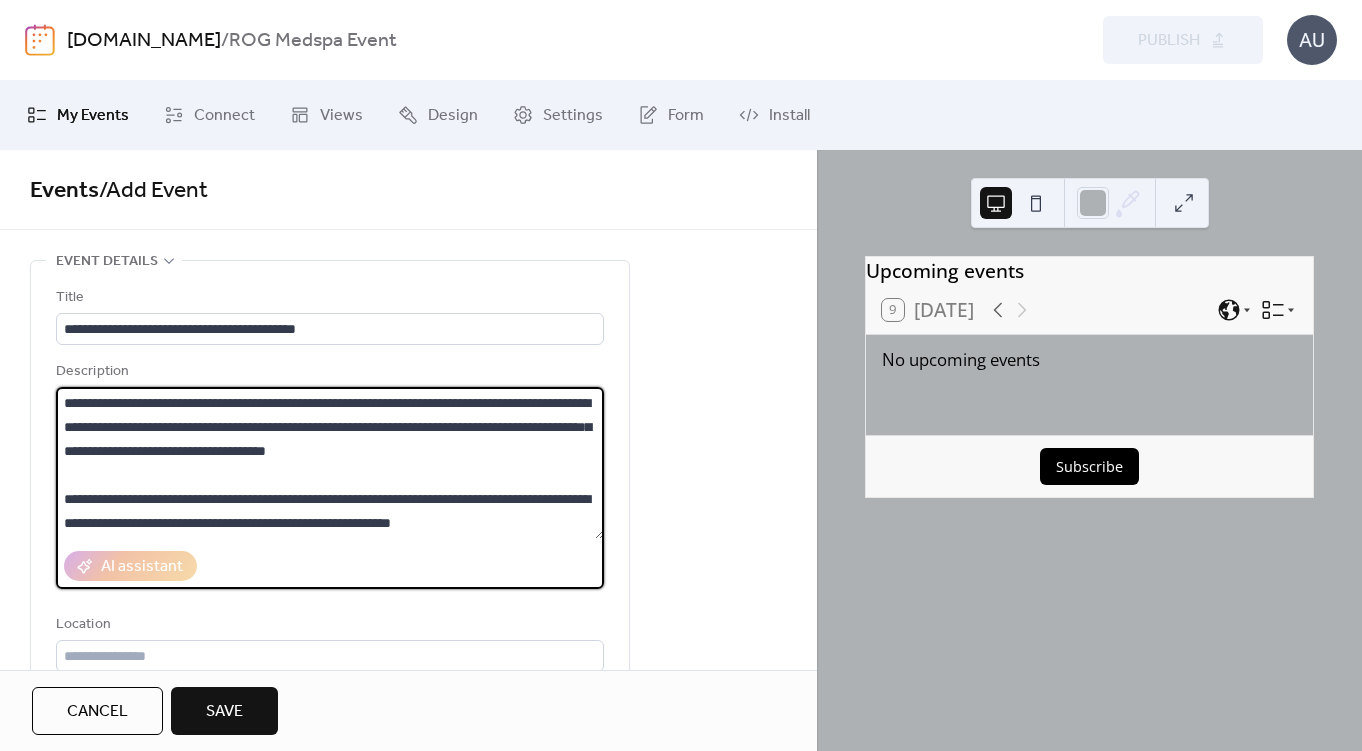 drag, startPoint x: 567, startPoint y: 424, endPoint x: 406, endPoint y: 428, distance: 161.04968 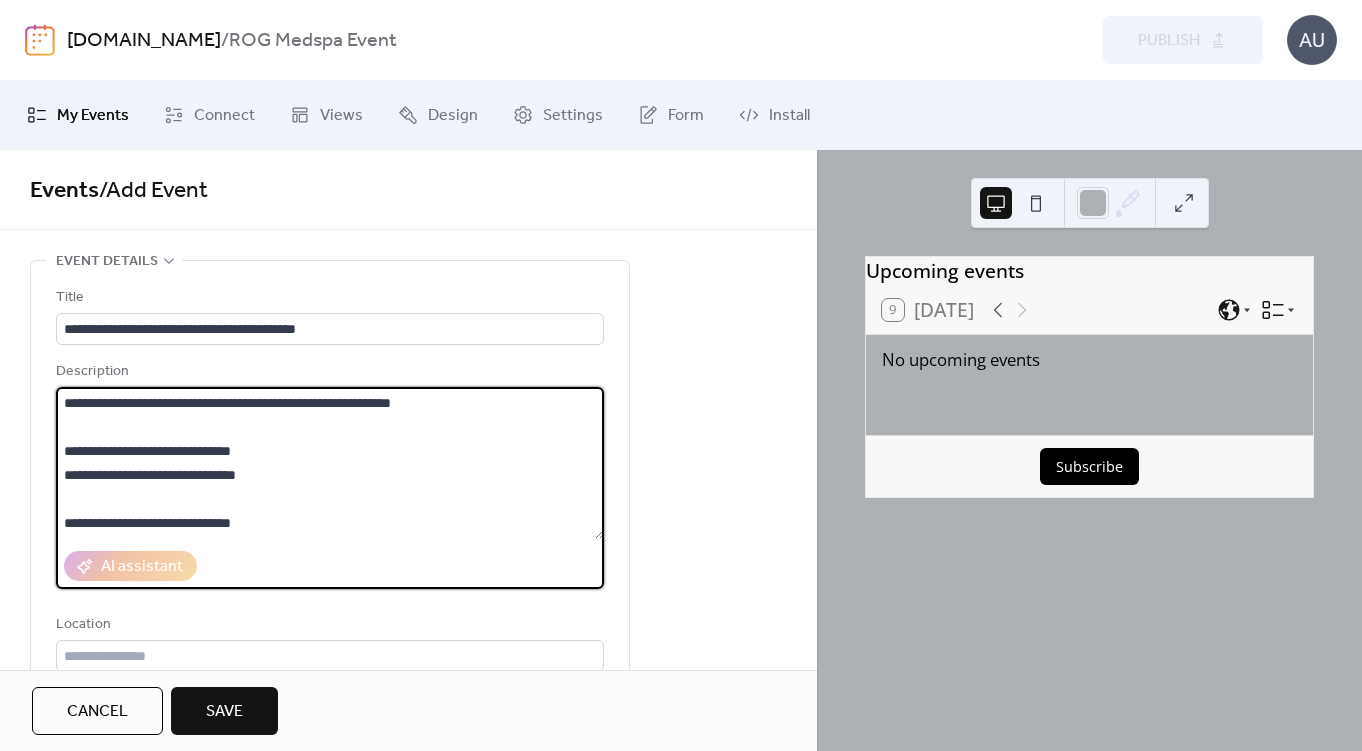 scroll, scrollTop: 144, scrollLeft: 0, axis: vertical 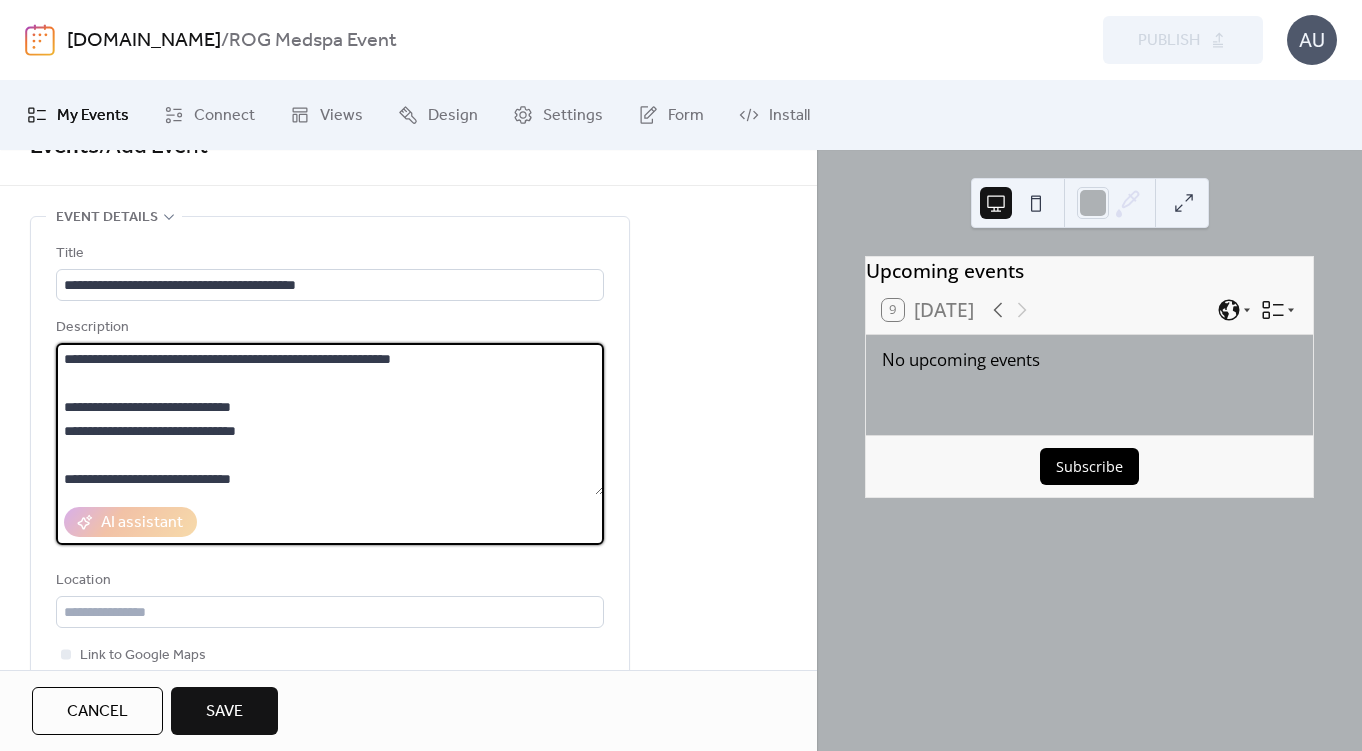 drag, startPoint x: 261, startPoint y: 478, endPoint x: 64, endPoint y: 481, distance: 197.02284 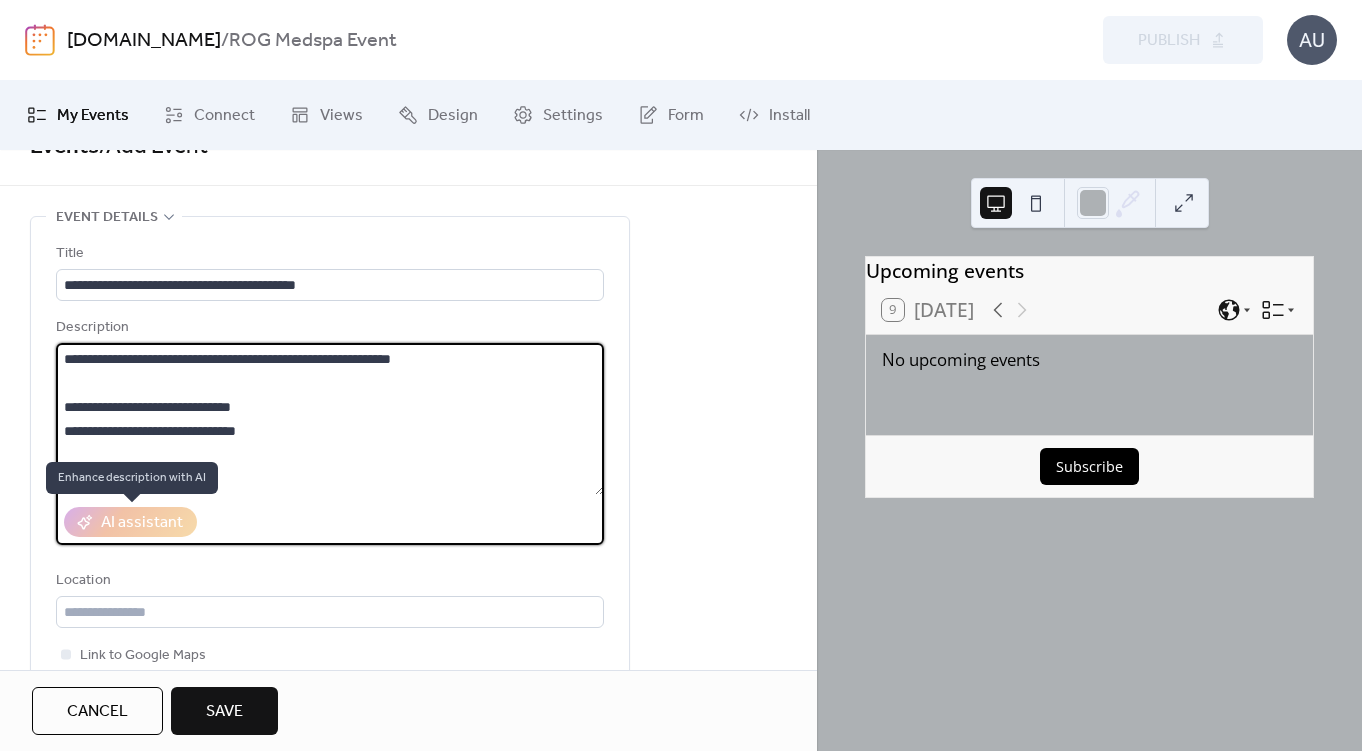 scroll, scrollTop: 183, scrollLeft: 0, axis: vertical 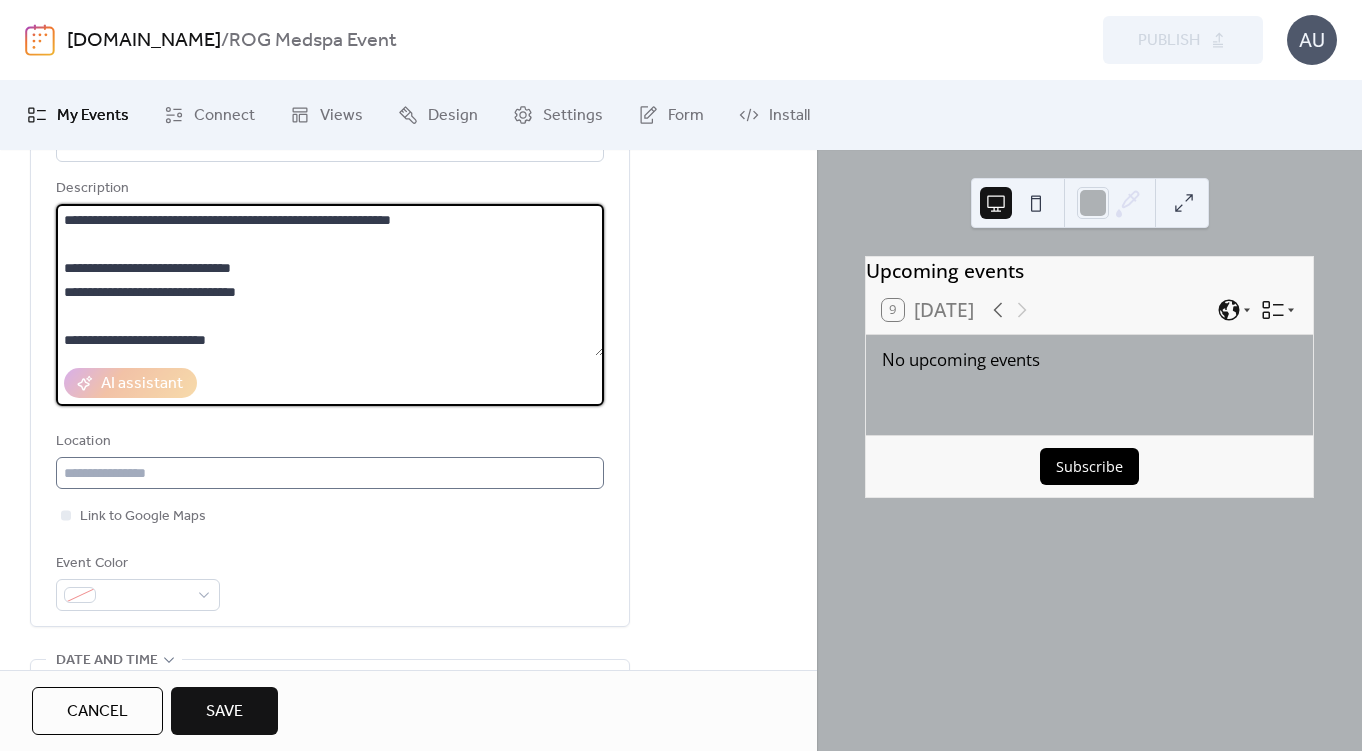 type on "**********" 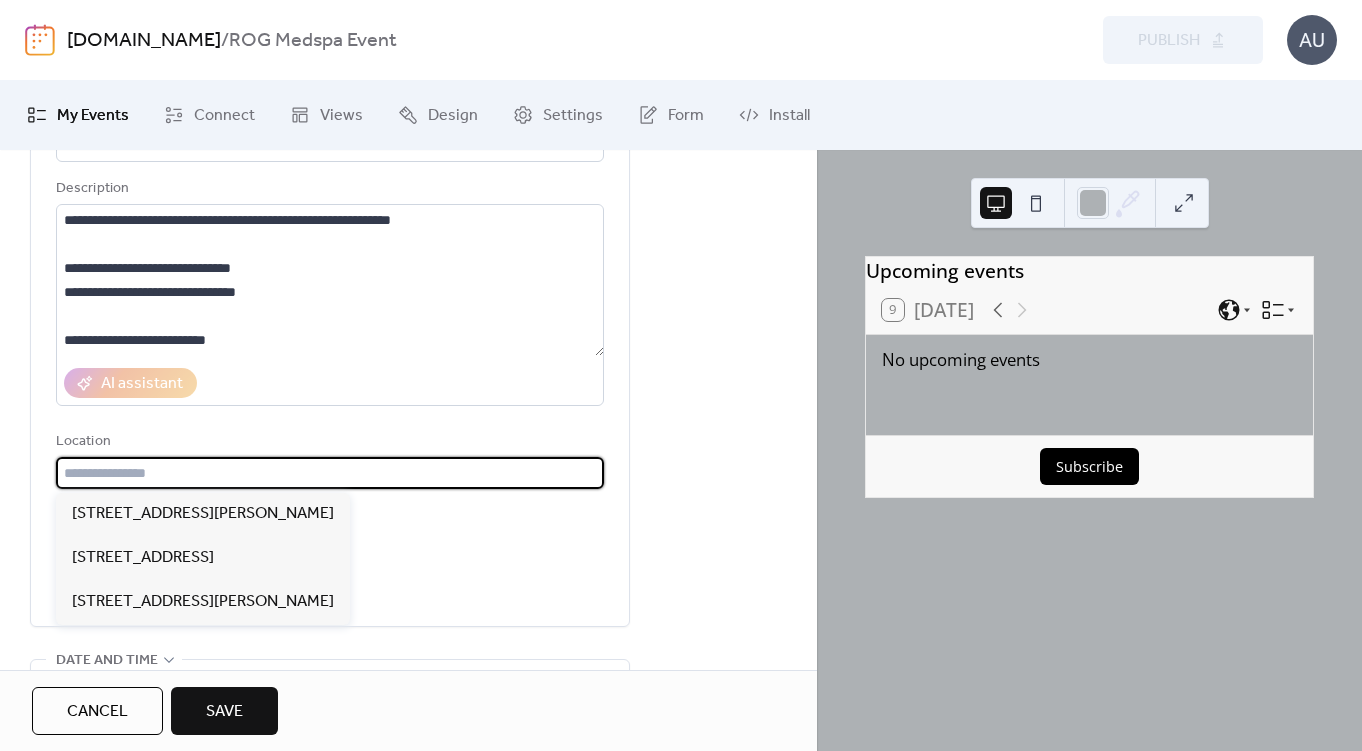 click at bounding box center (330, 473) 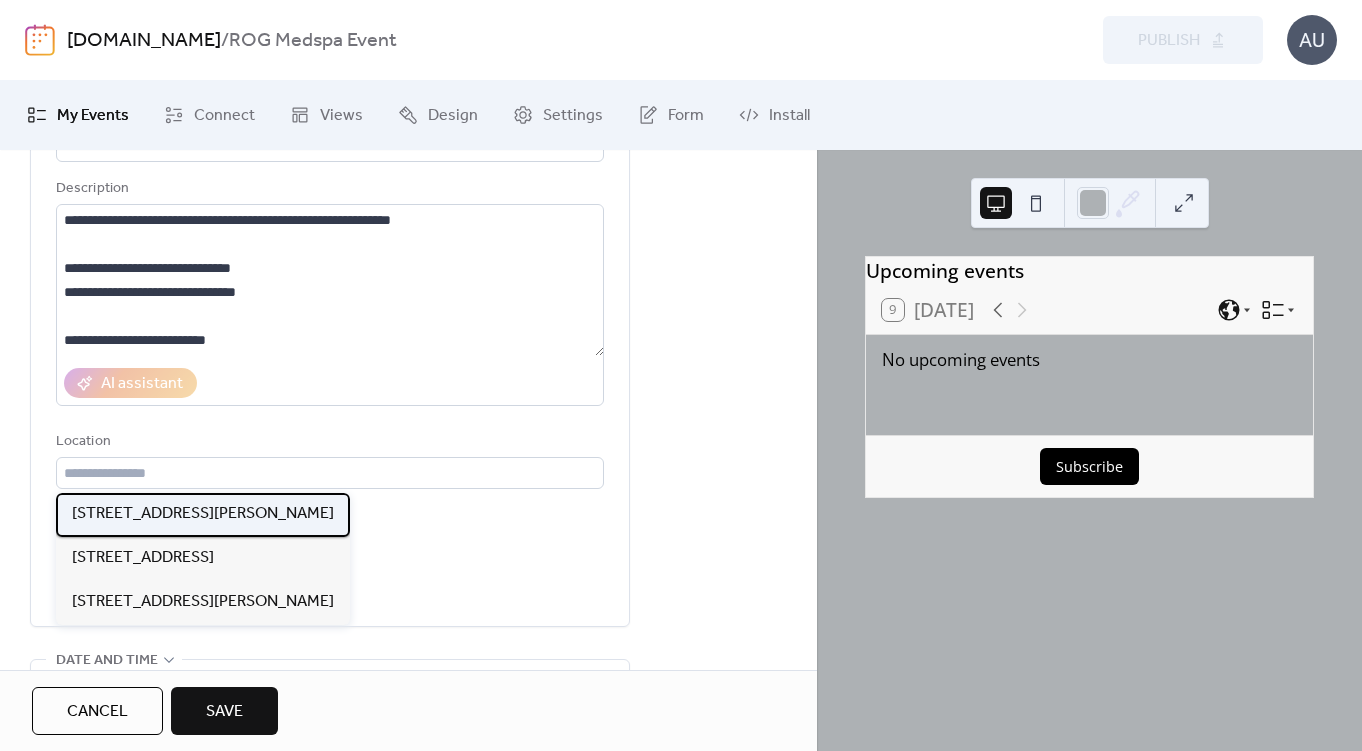 click on "[STREET_ADDRESS][PERSON_NAME]" at bounding box center [203, 514] 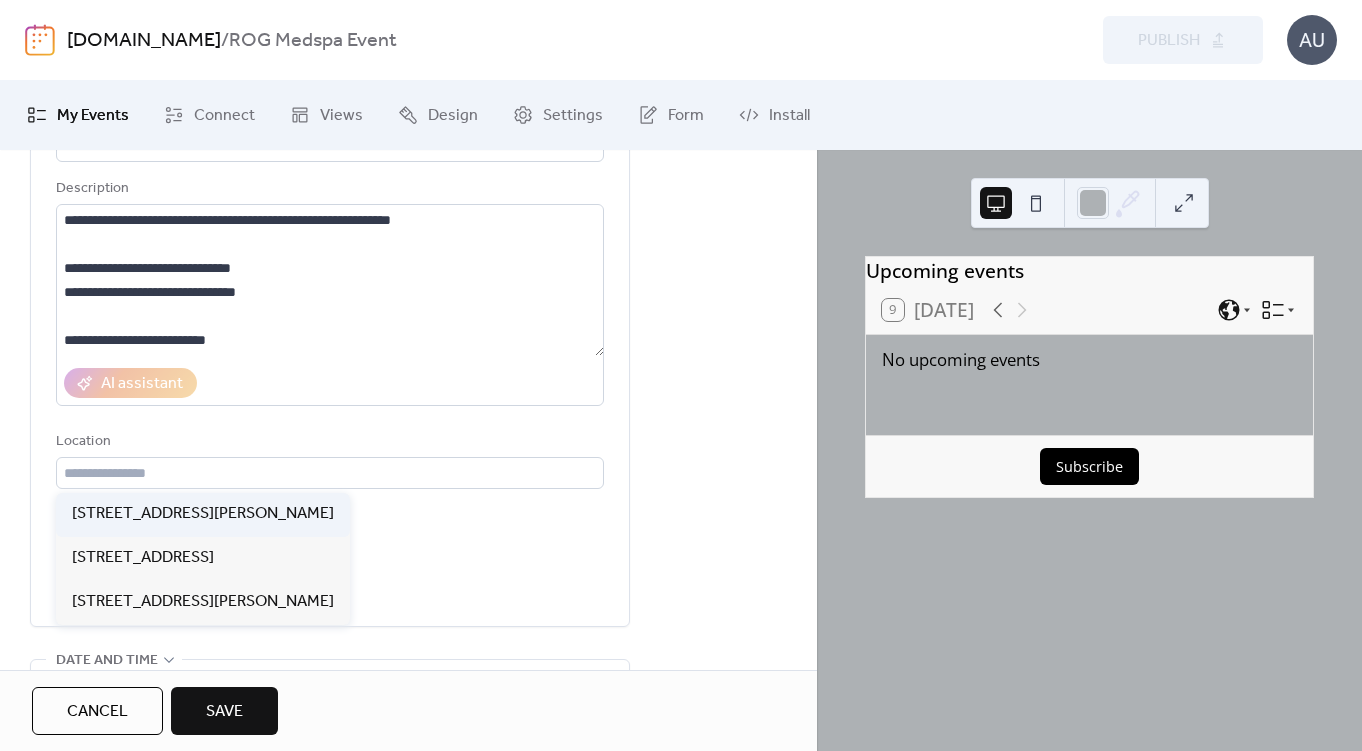 type on "**********" 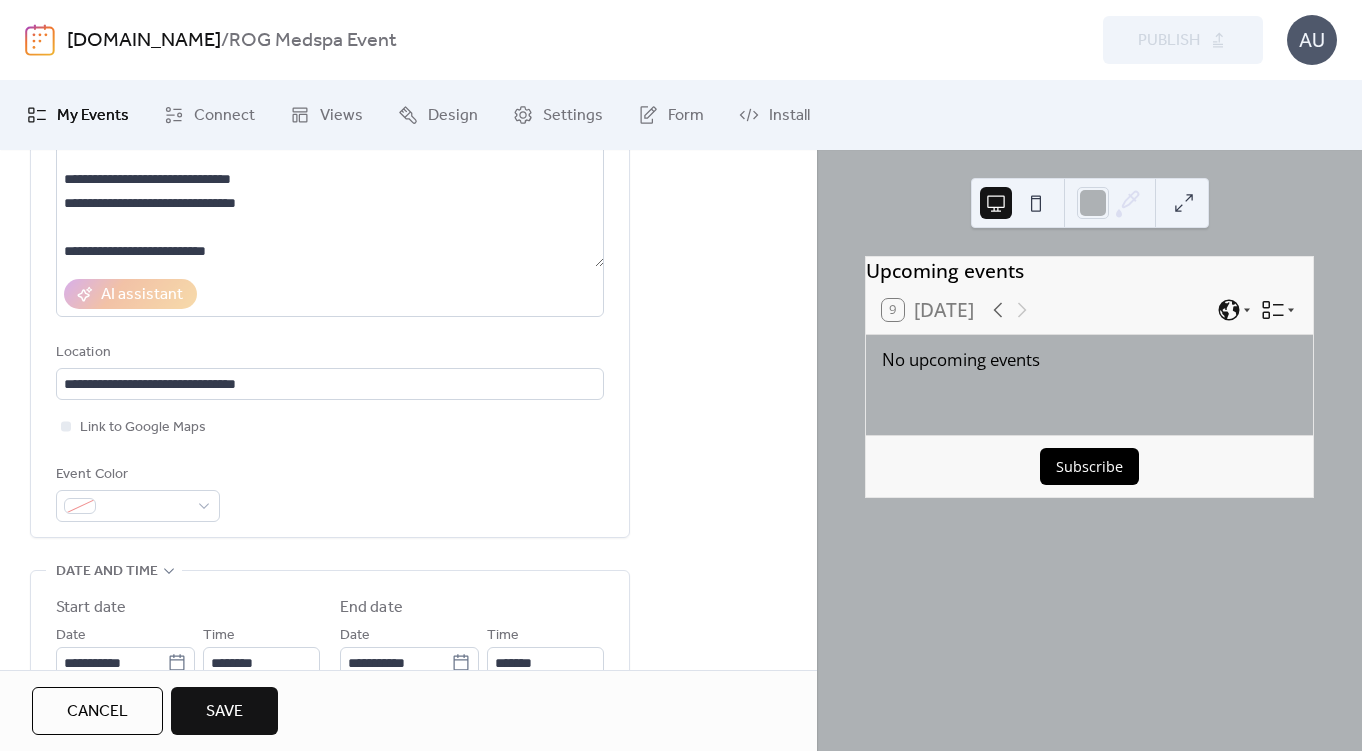 scroll, scrollTop: 282, scrollLeft: 0, axis: vertical 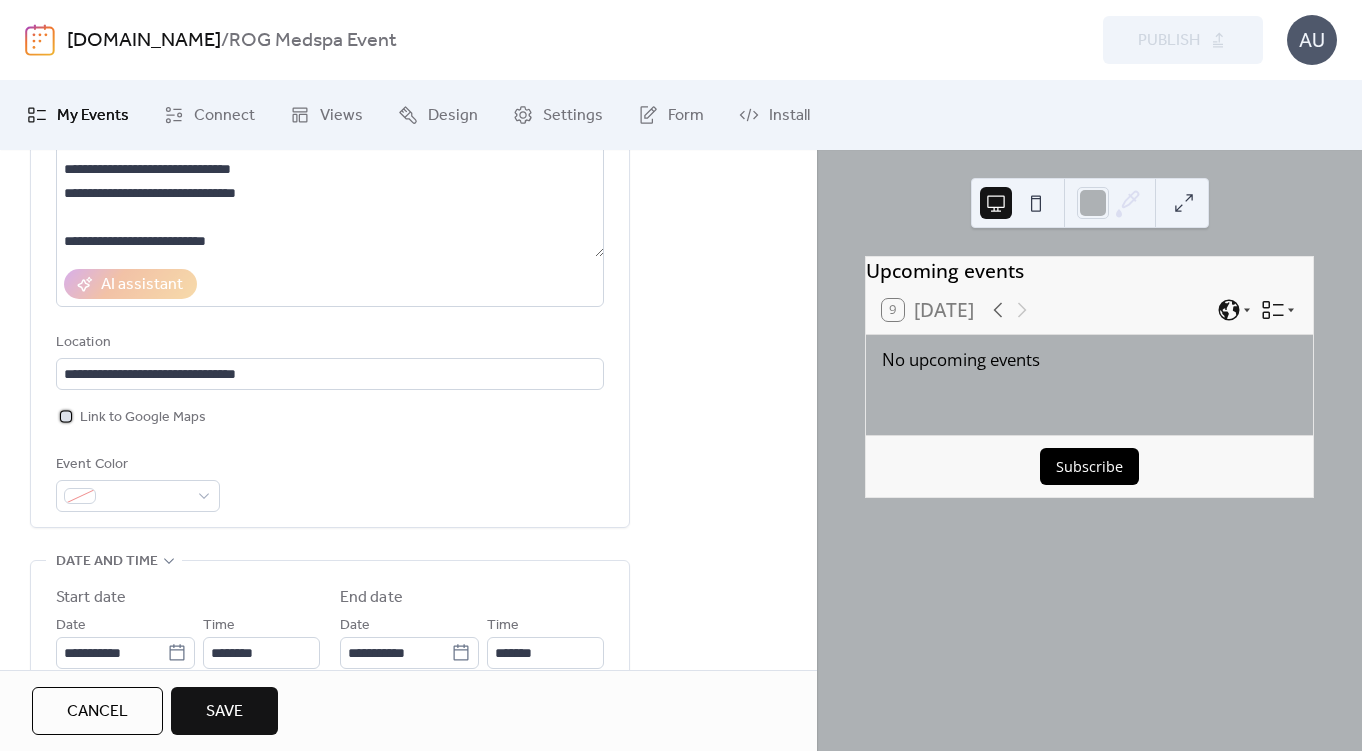 click on "Link to Google Maps" at bounding box center (143, 418) 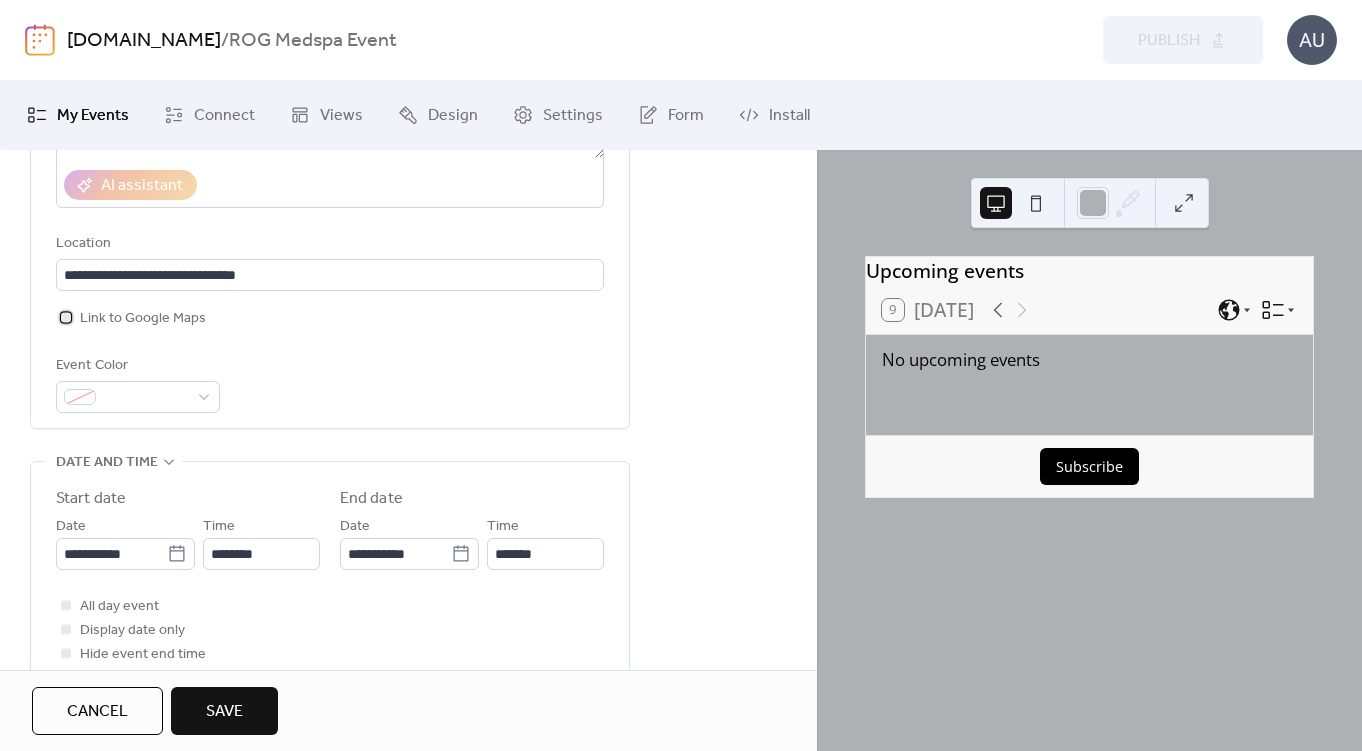scroll, scrollTop: 425, scrollLeft: 0, axis: vertical 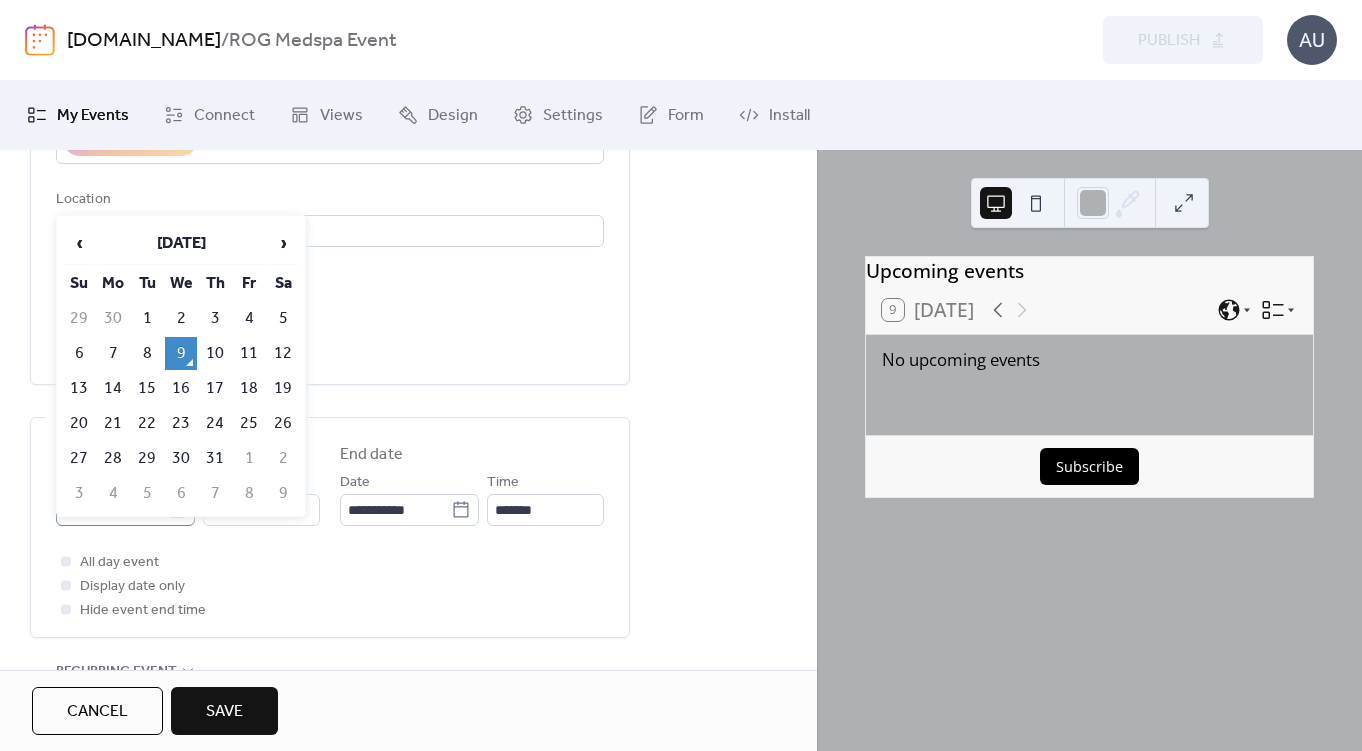 click 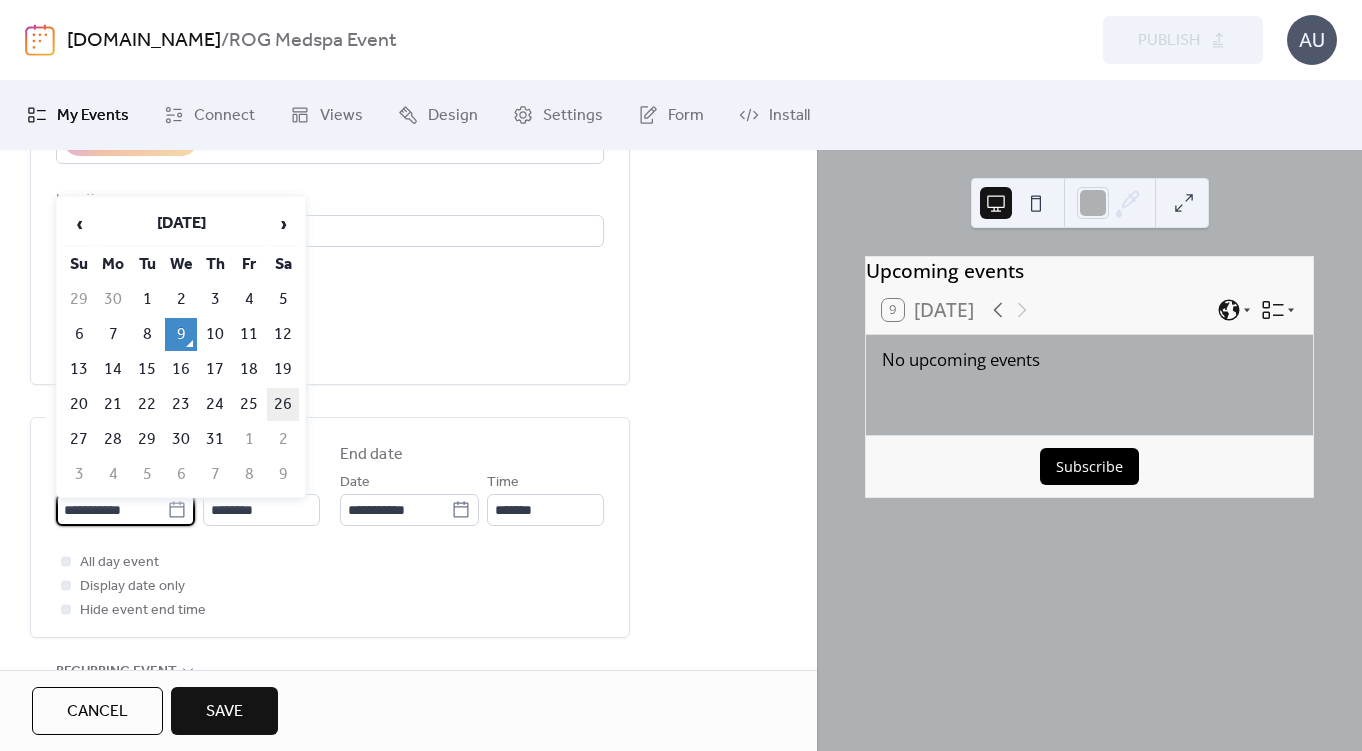 click on "26" at bounding box center [283, 404] 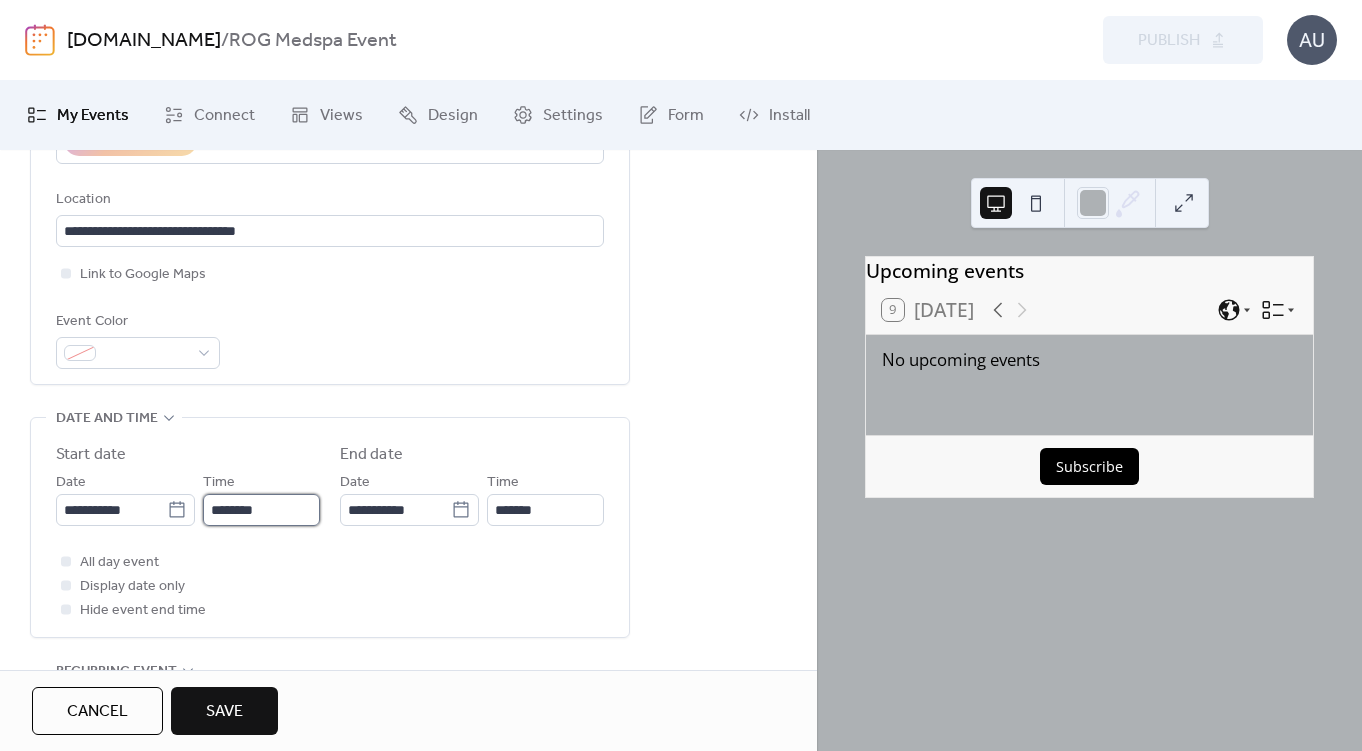 click on "********" at bounding box center (261, 510) 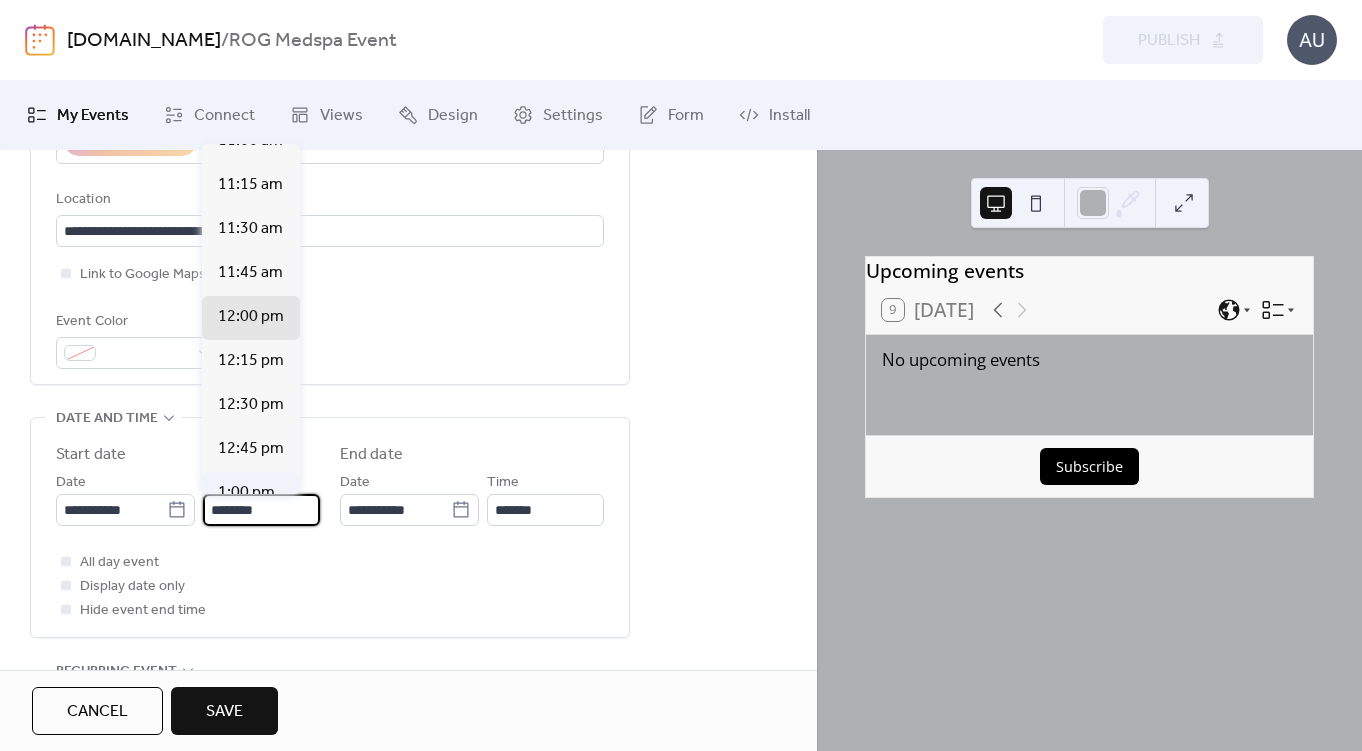 scroll, scrollTop: 1898, scrollLeft: 0, axis: vertical 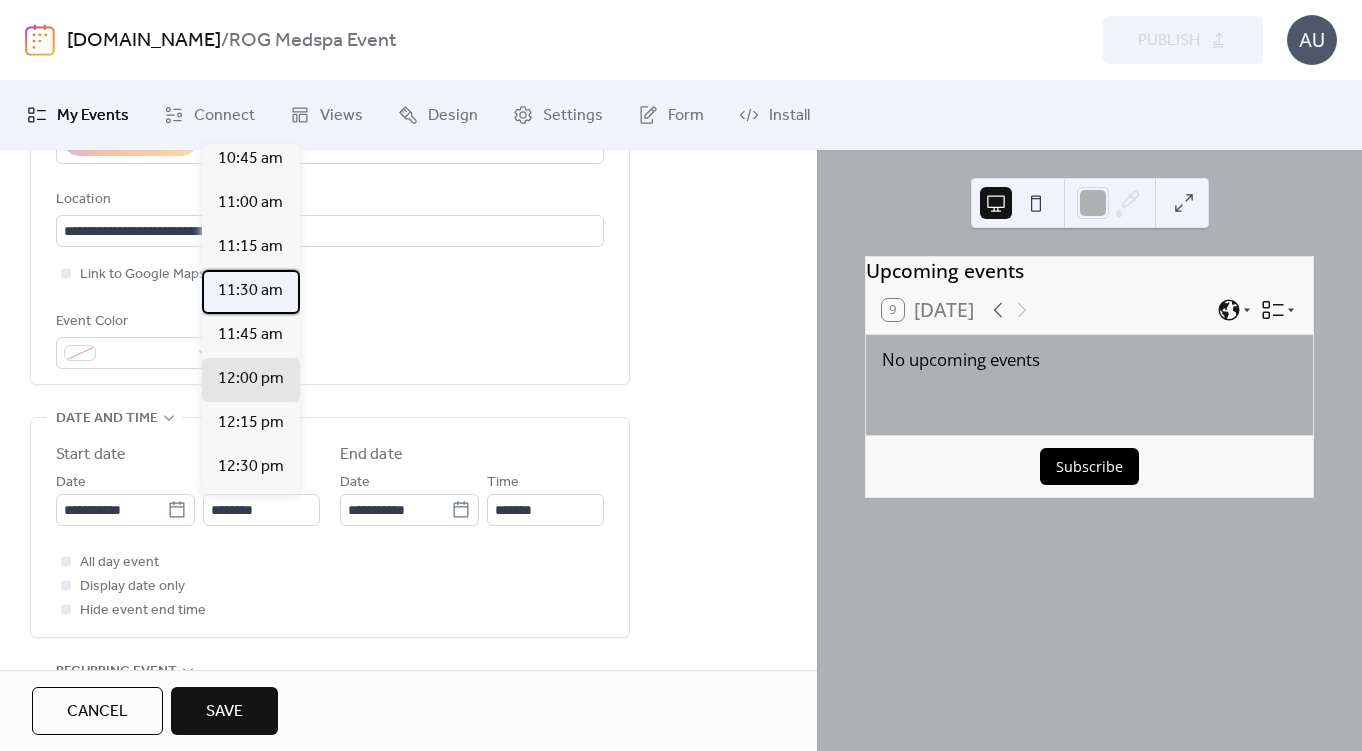 click on "11:30 am" at bounding box center [250, 291] 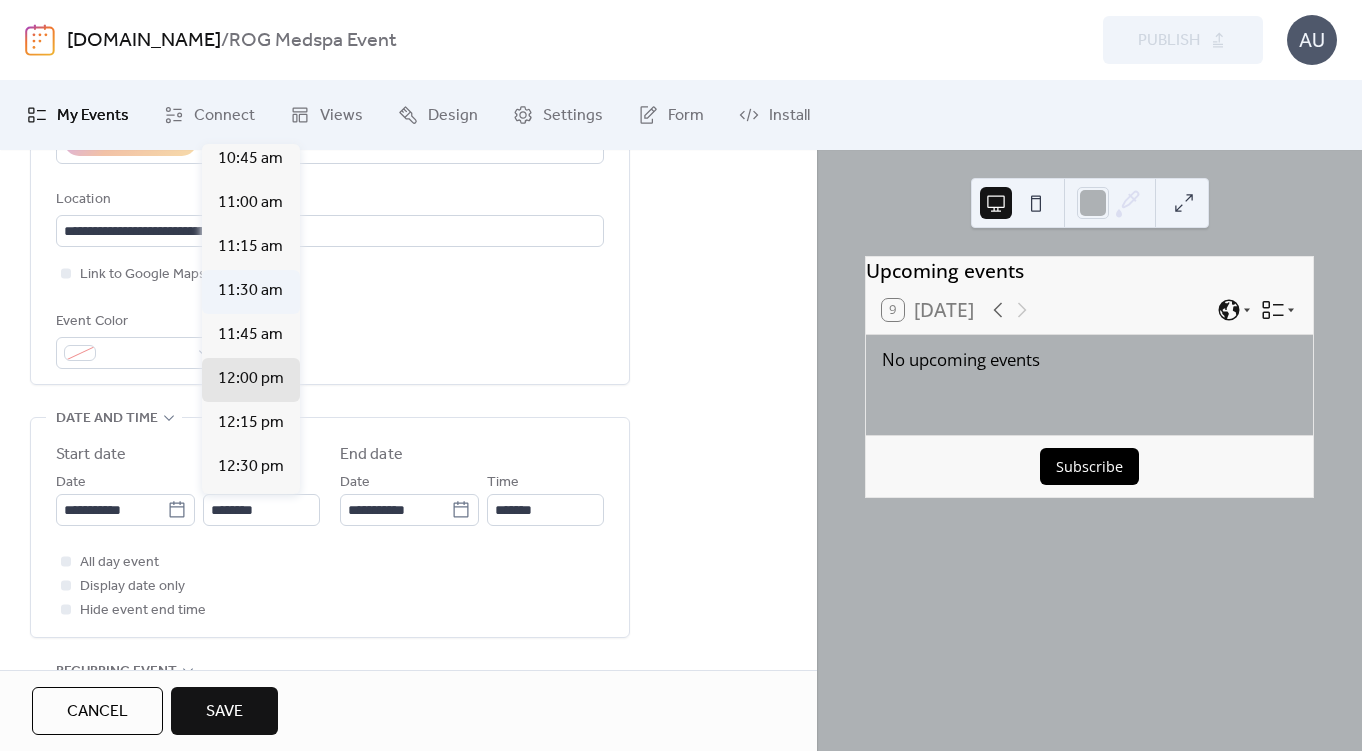 type on "********" 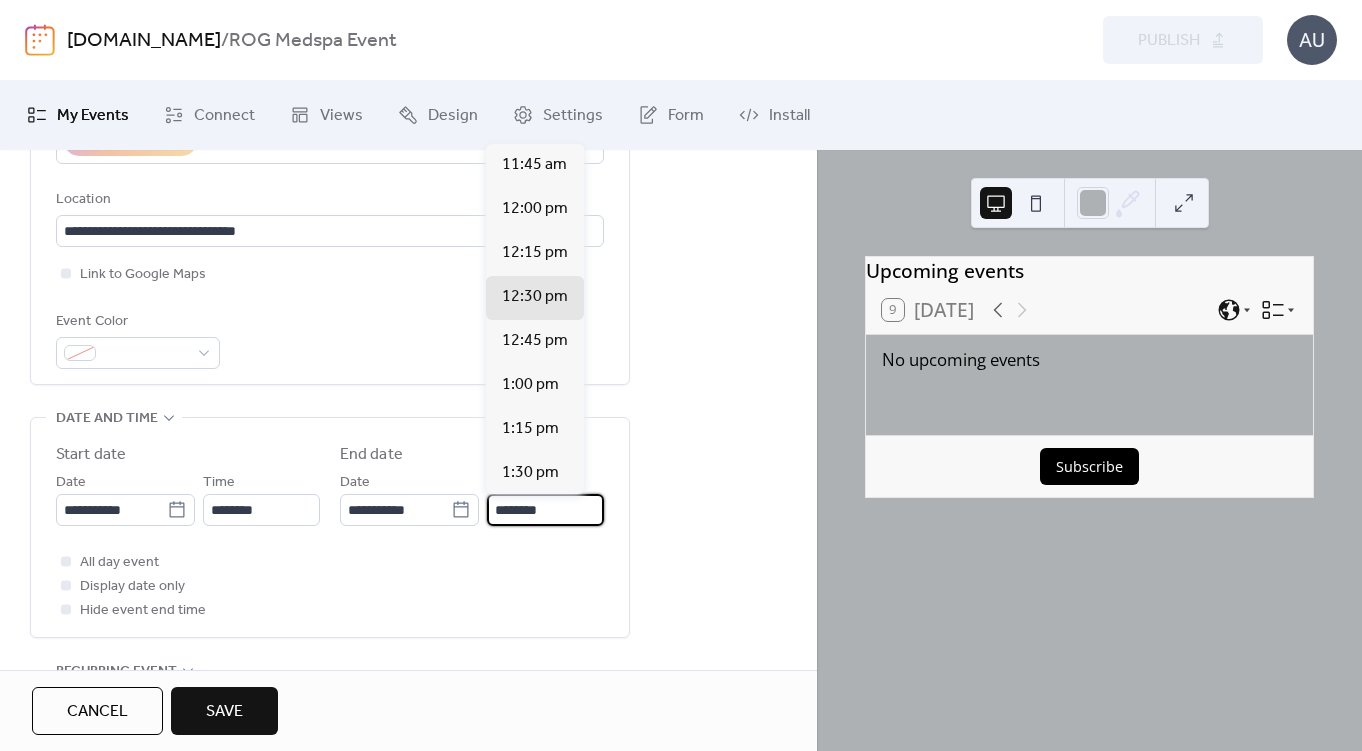 click on "********" at bounding box center (545, 510) 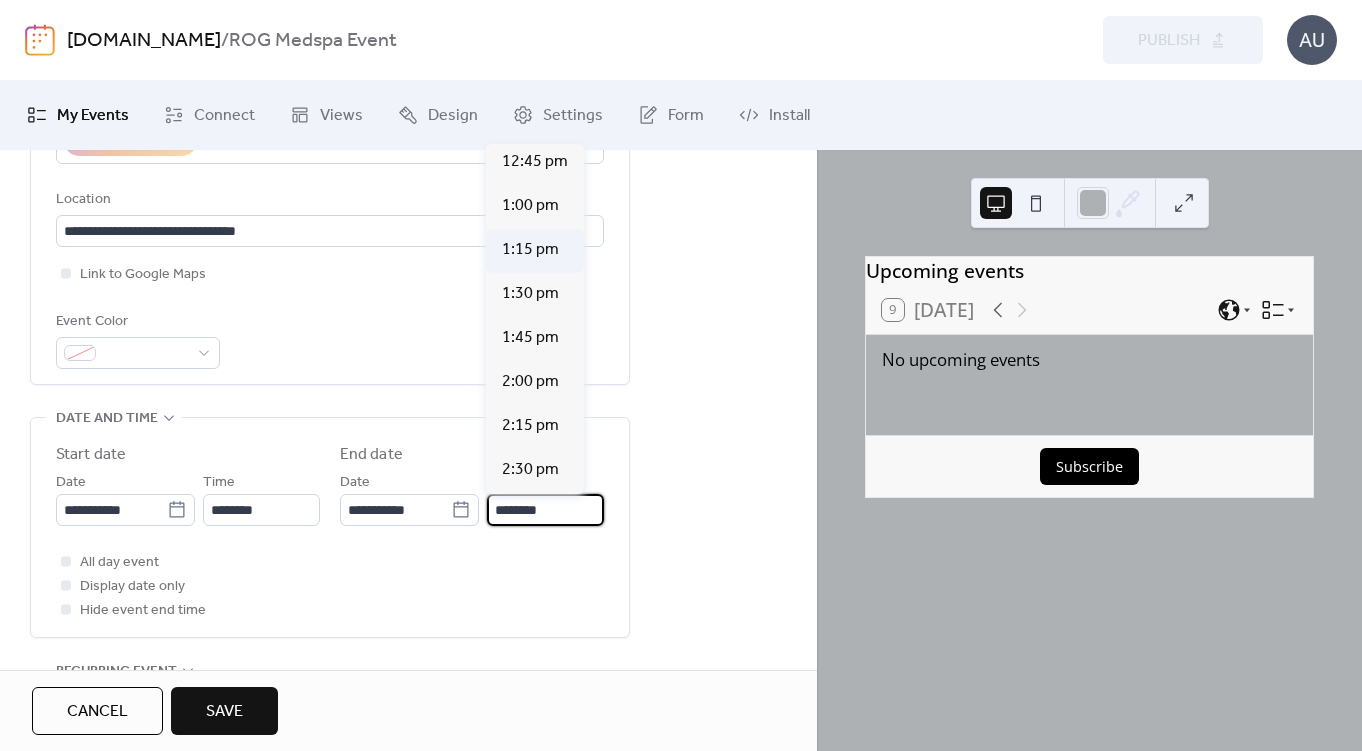 scroll, scrollTop: 190, scrollLeft: 0, axis: vertical 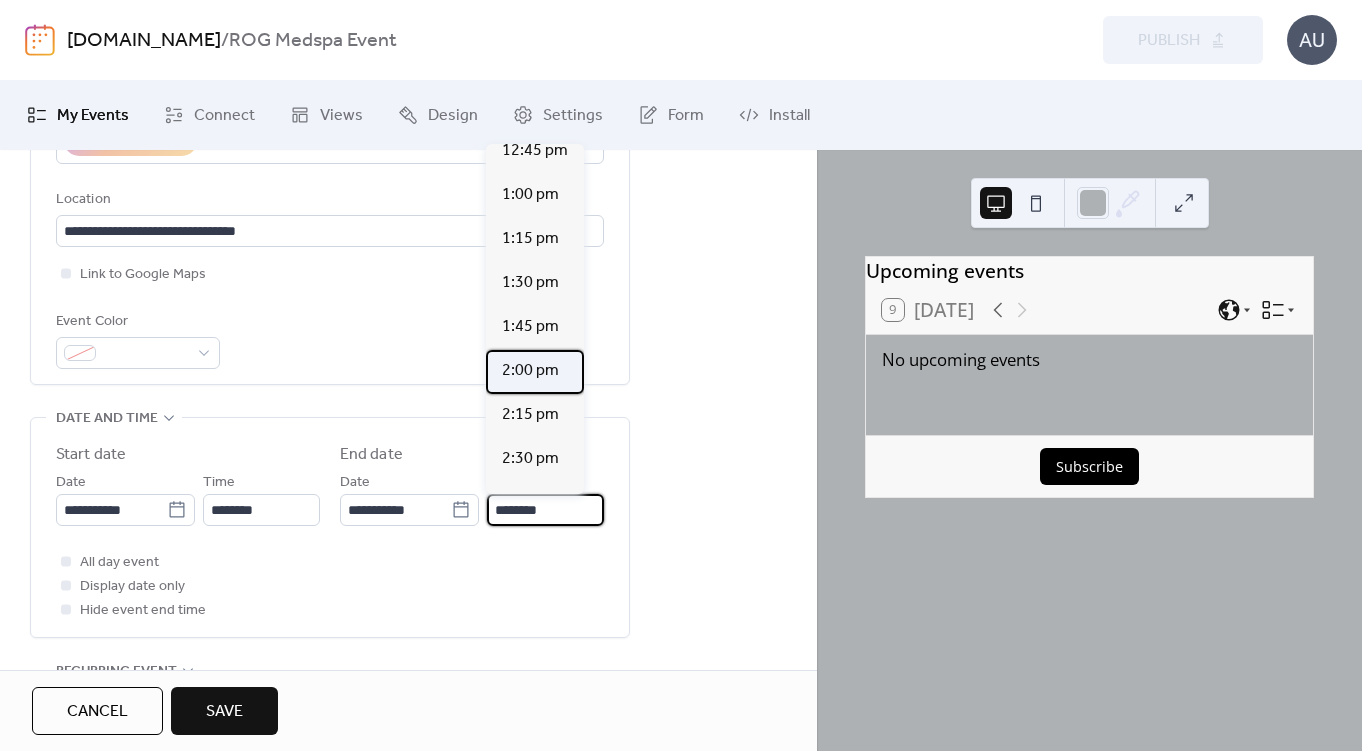 click on "2:00 pm" at bounding box center [530, 371] 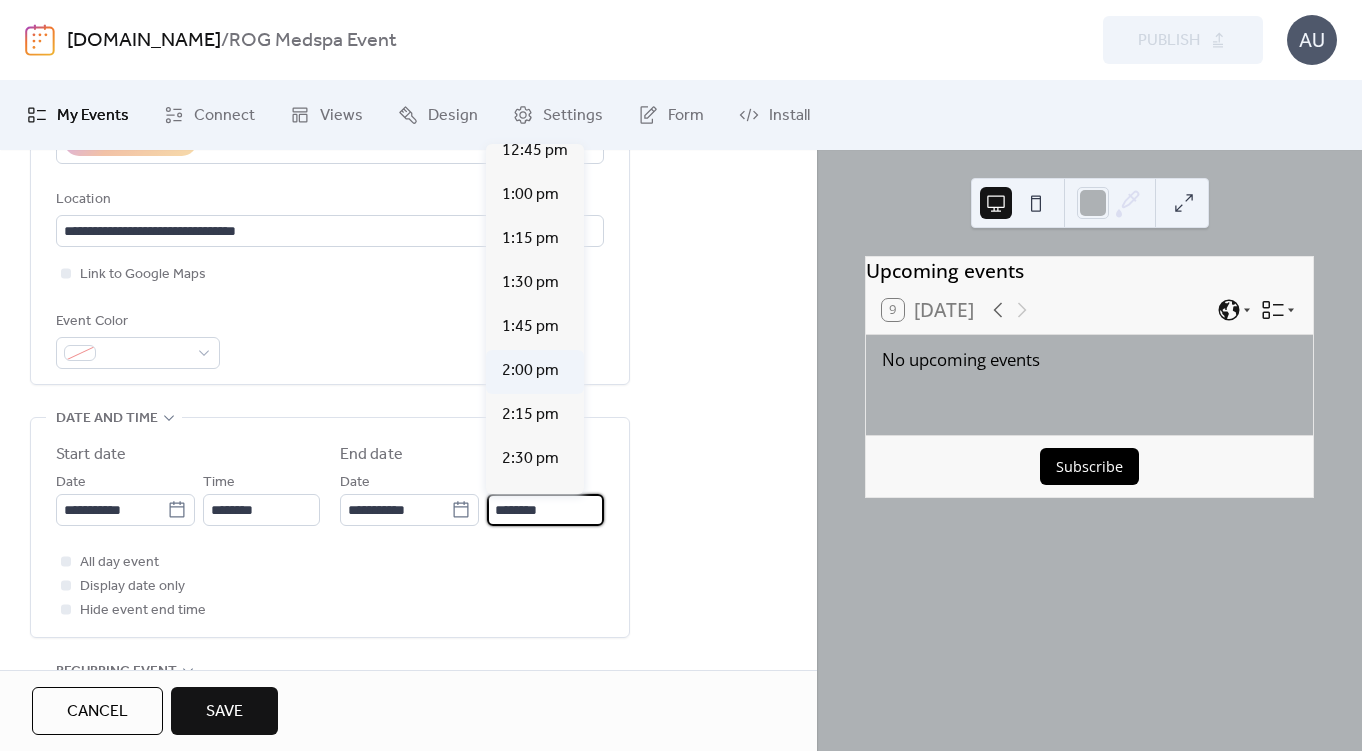 type on "*******" 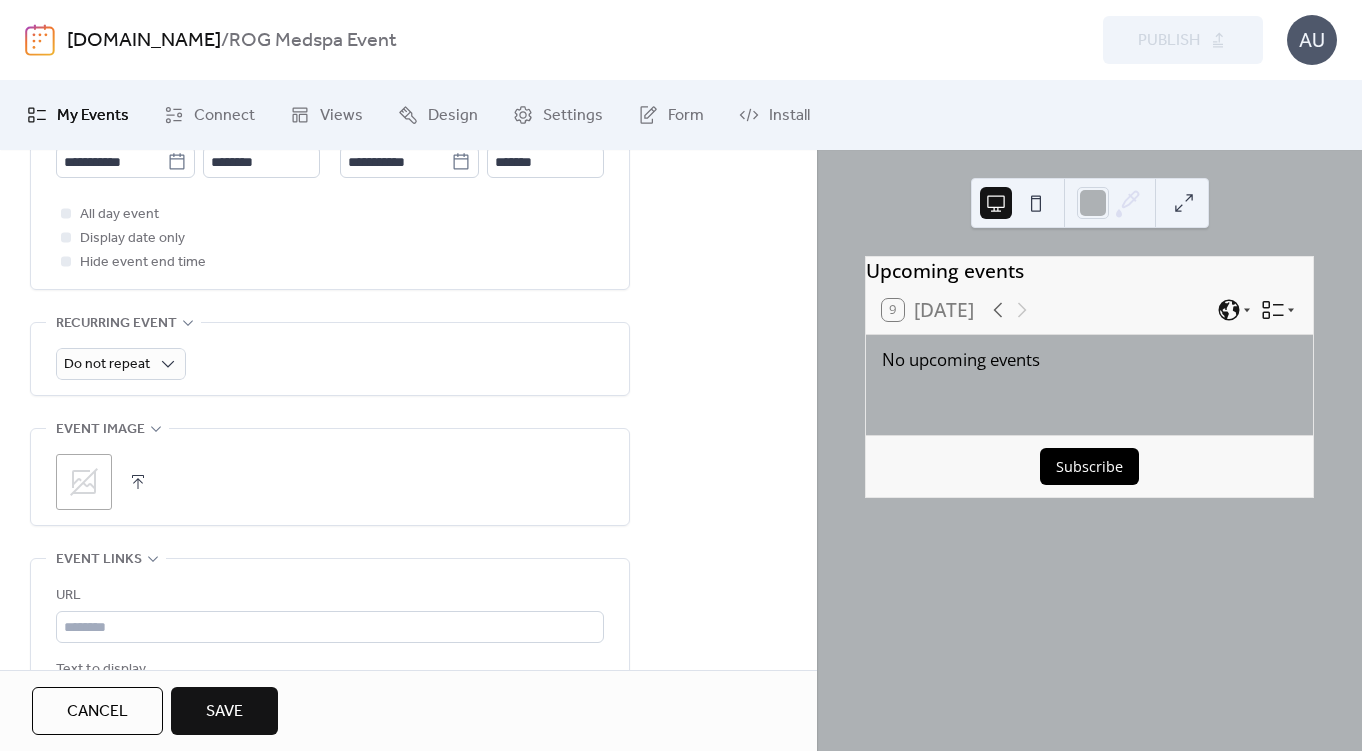 scroll, scrollTop: 792, scrollLeft: 0, axis: vertical 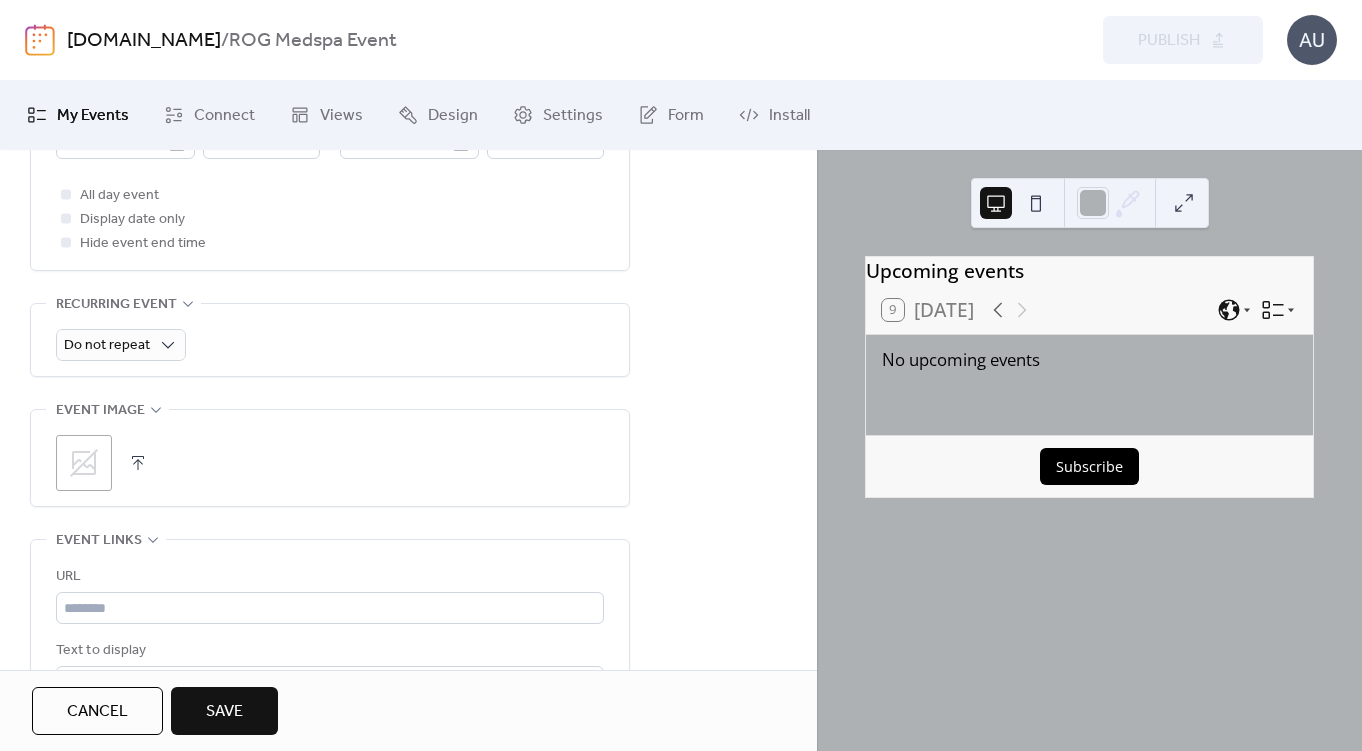click 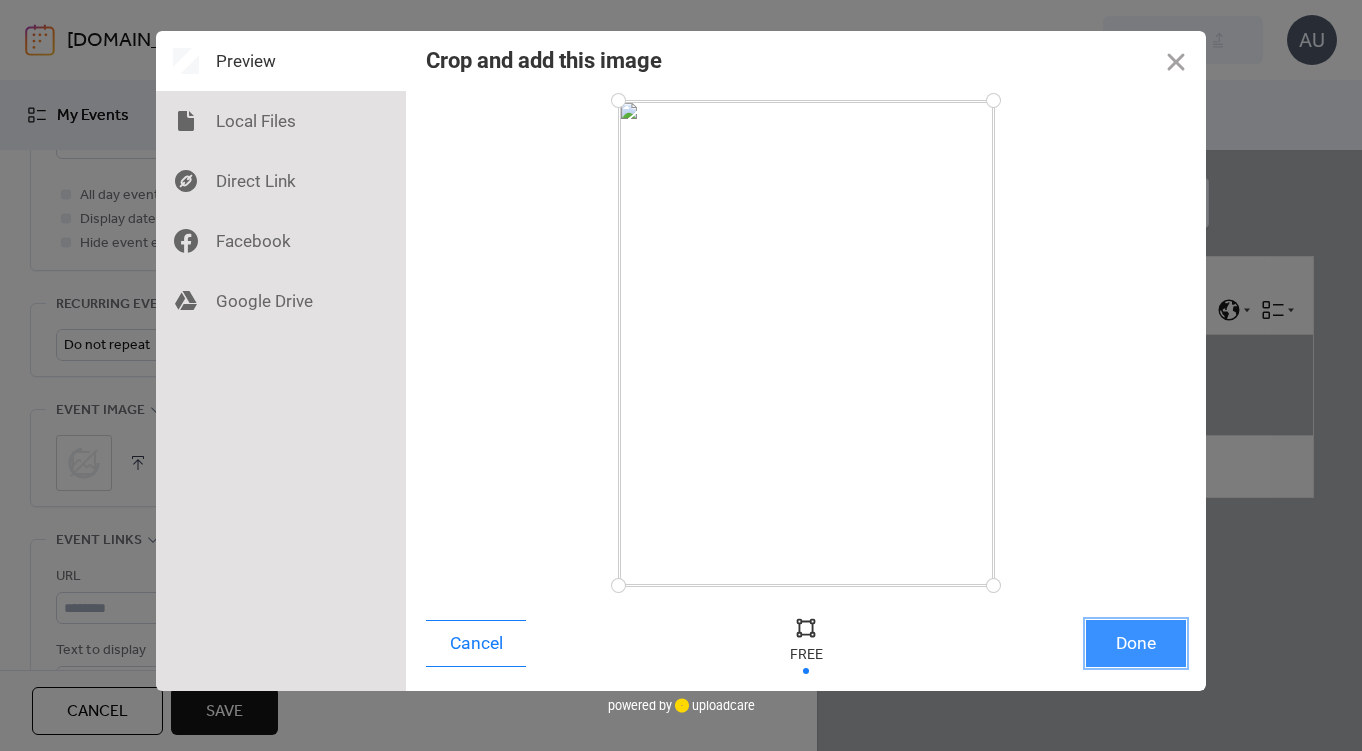 click on "Done" at bounding box center (1136, 643) 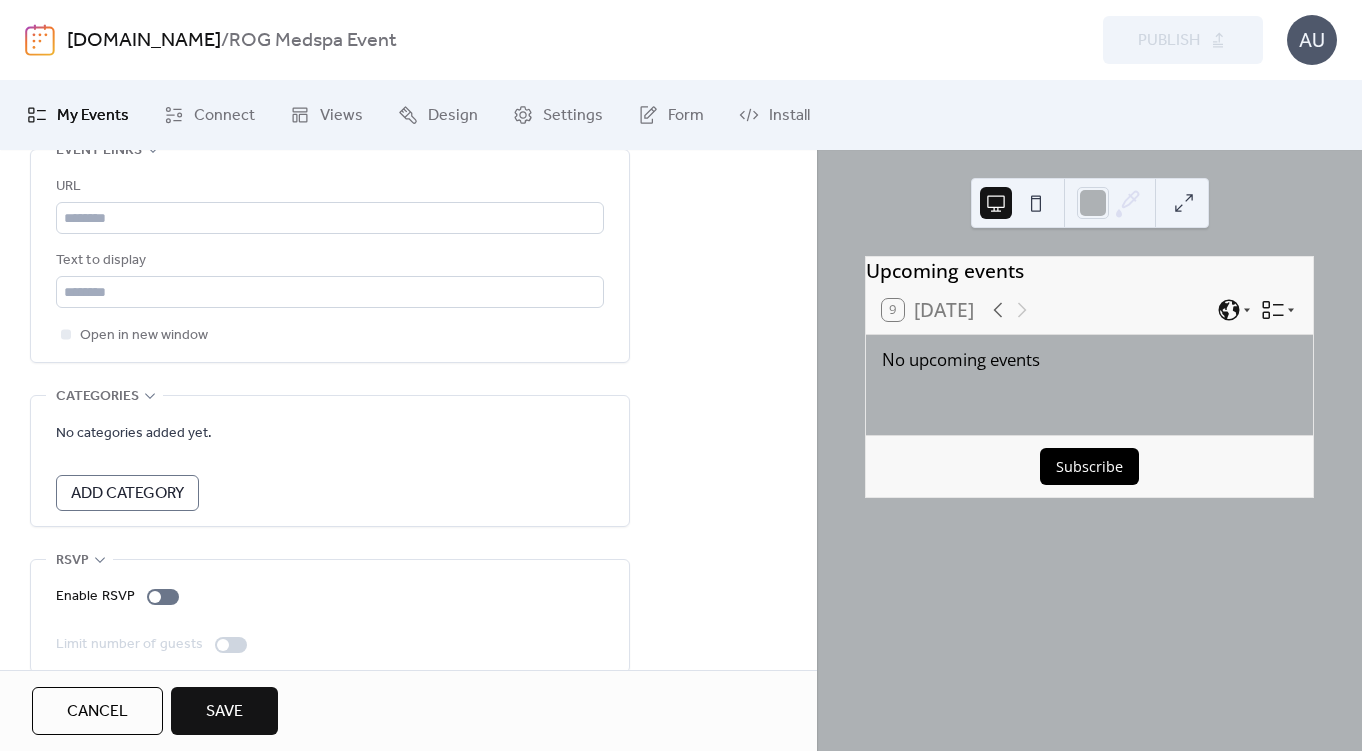 scroll, scrollTop: 1209, scrollLeft: 0, axis: vertical 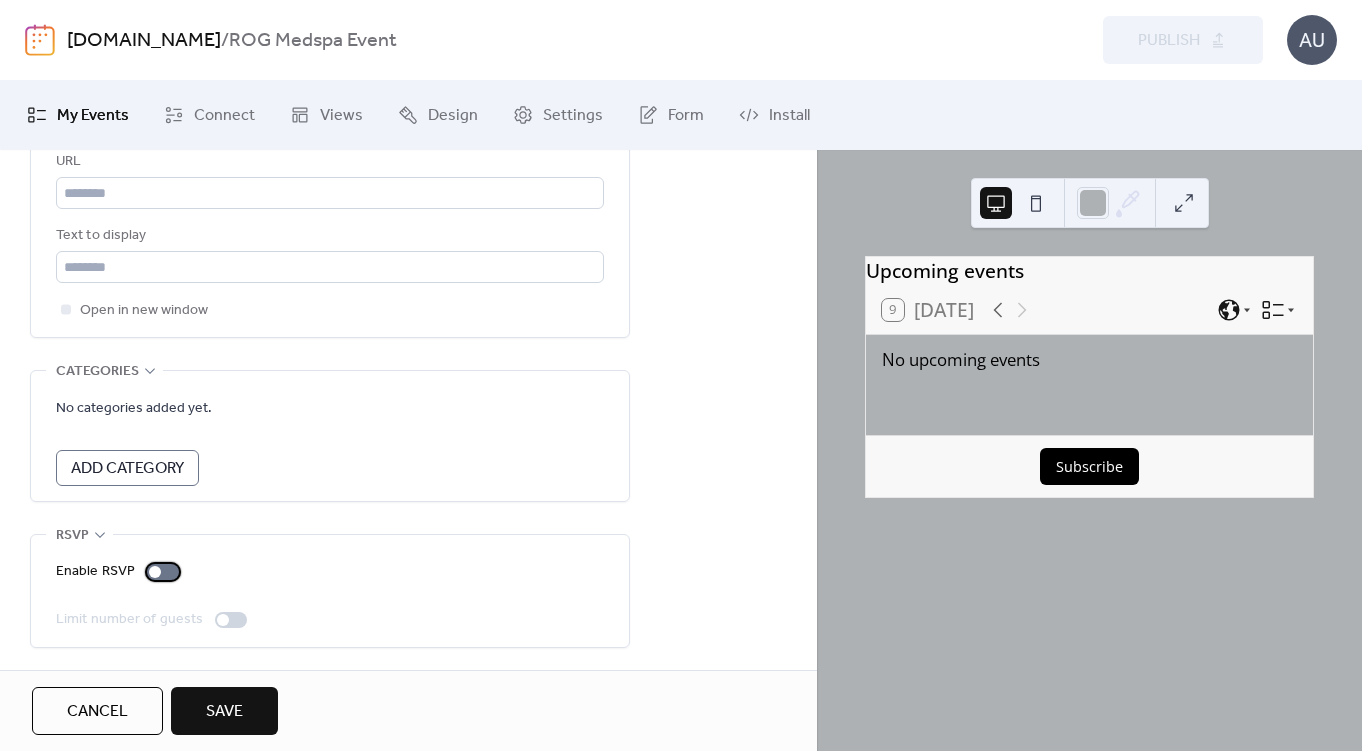 click at bounding box center (163, 572) 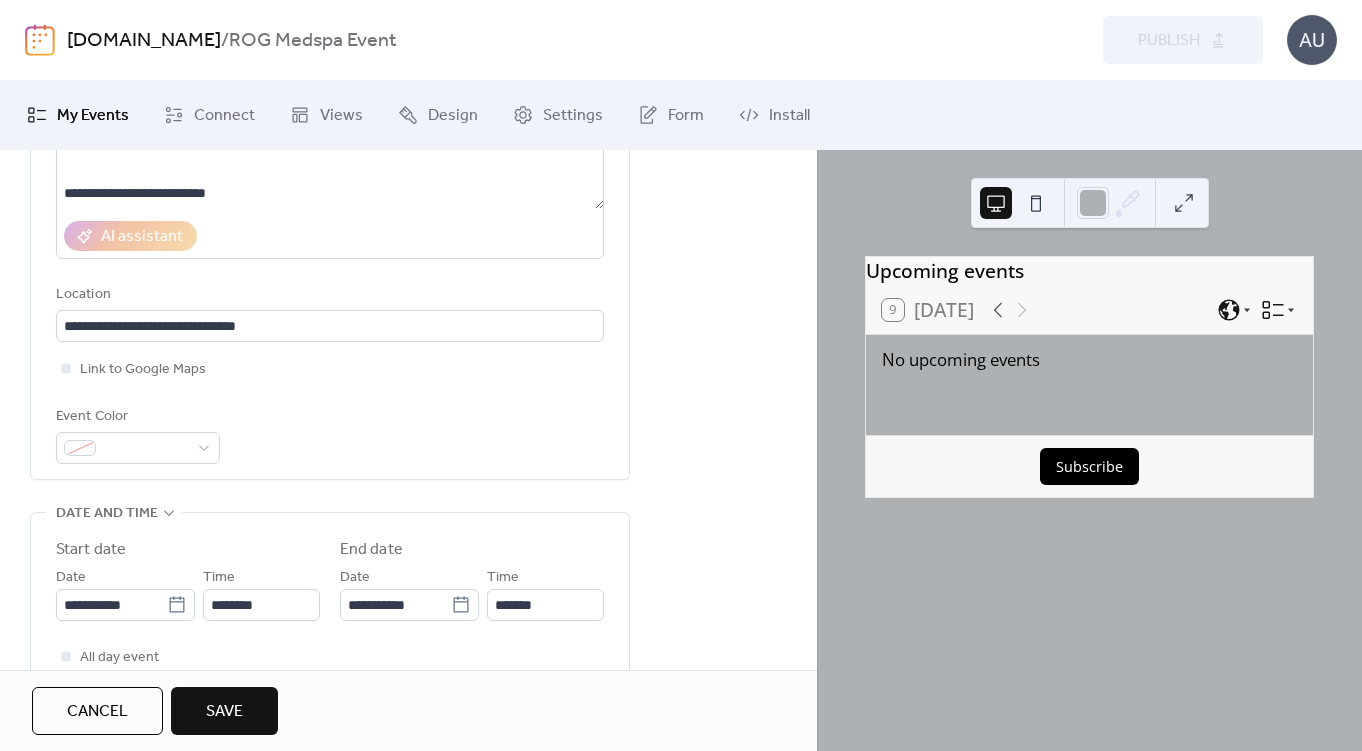 scroll, scrollTop: 0, scrollLeft: 0, axis: both 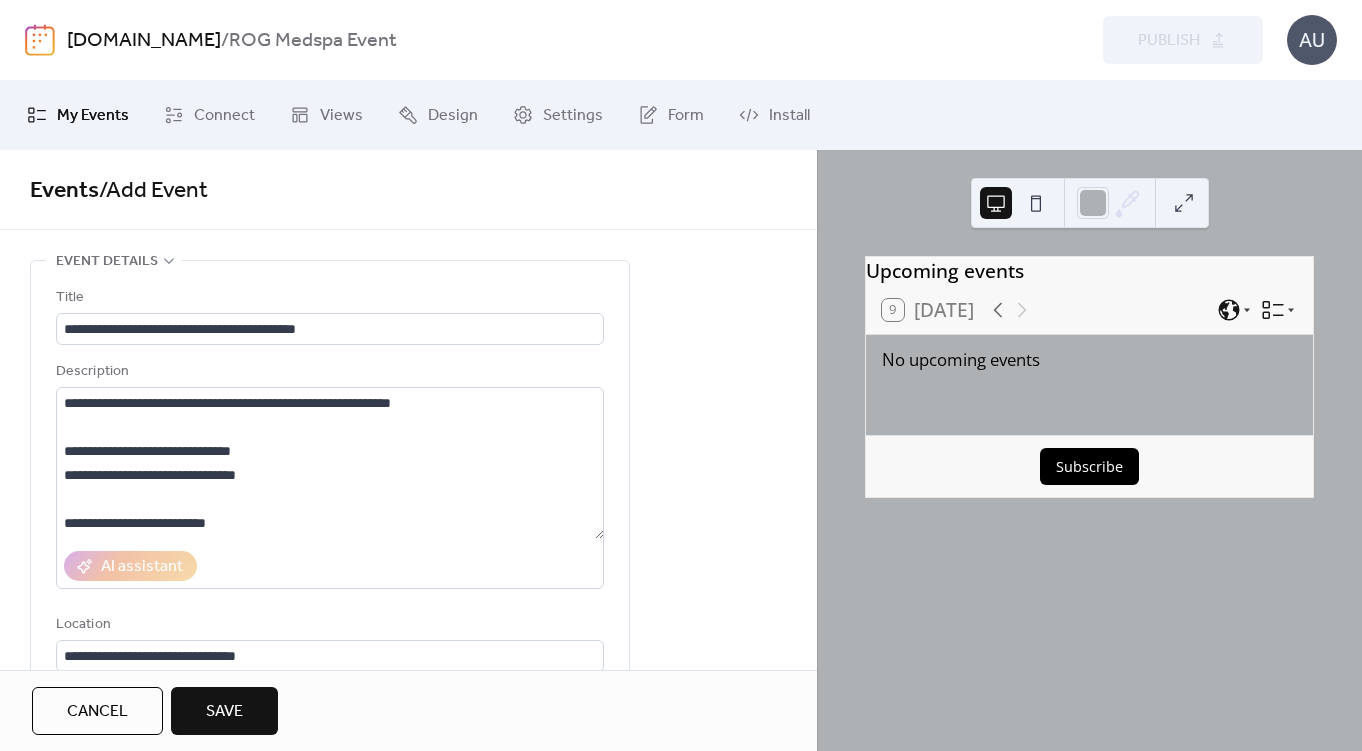 click on "Save" at bounding box center [224, 711] 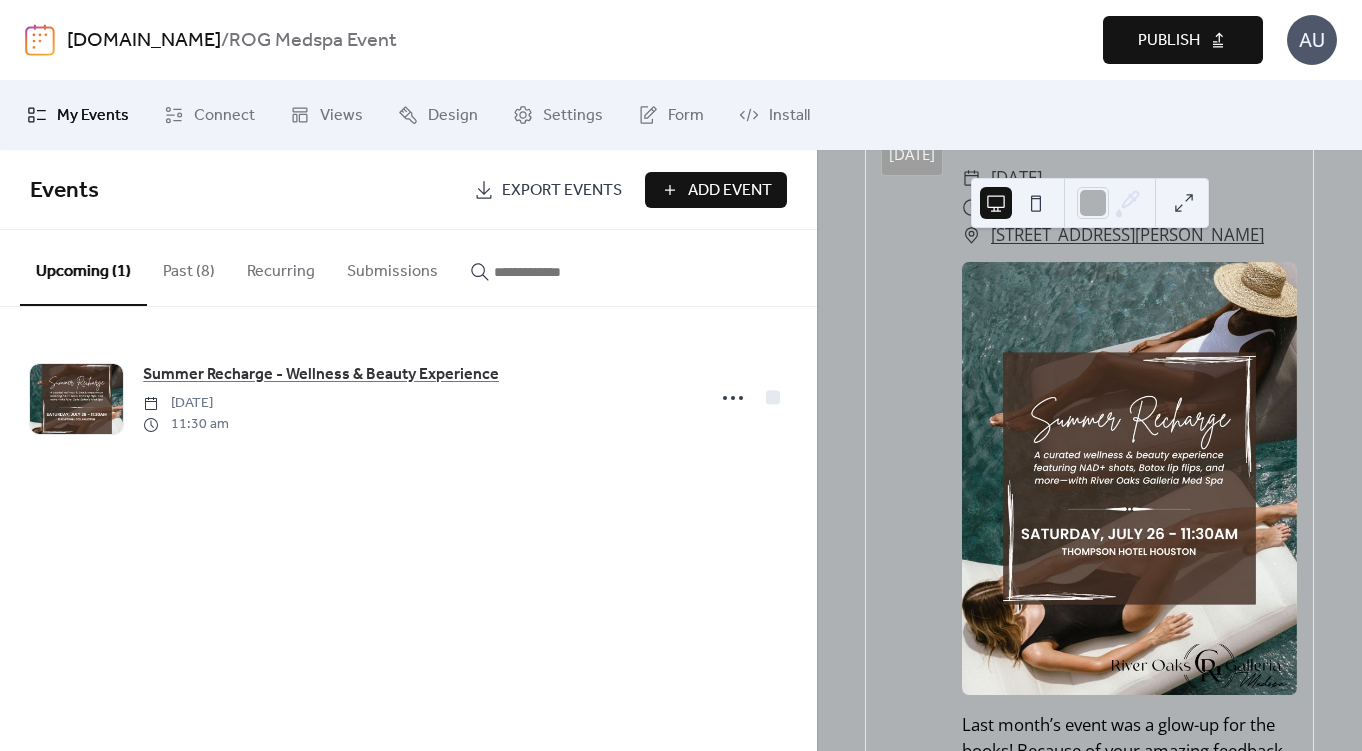 scroll, scrollTop: 253, scrollLeft: 0, axis: vertical 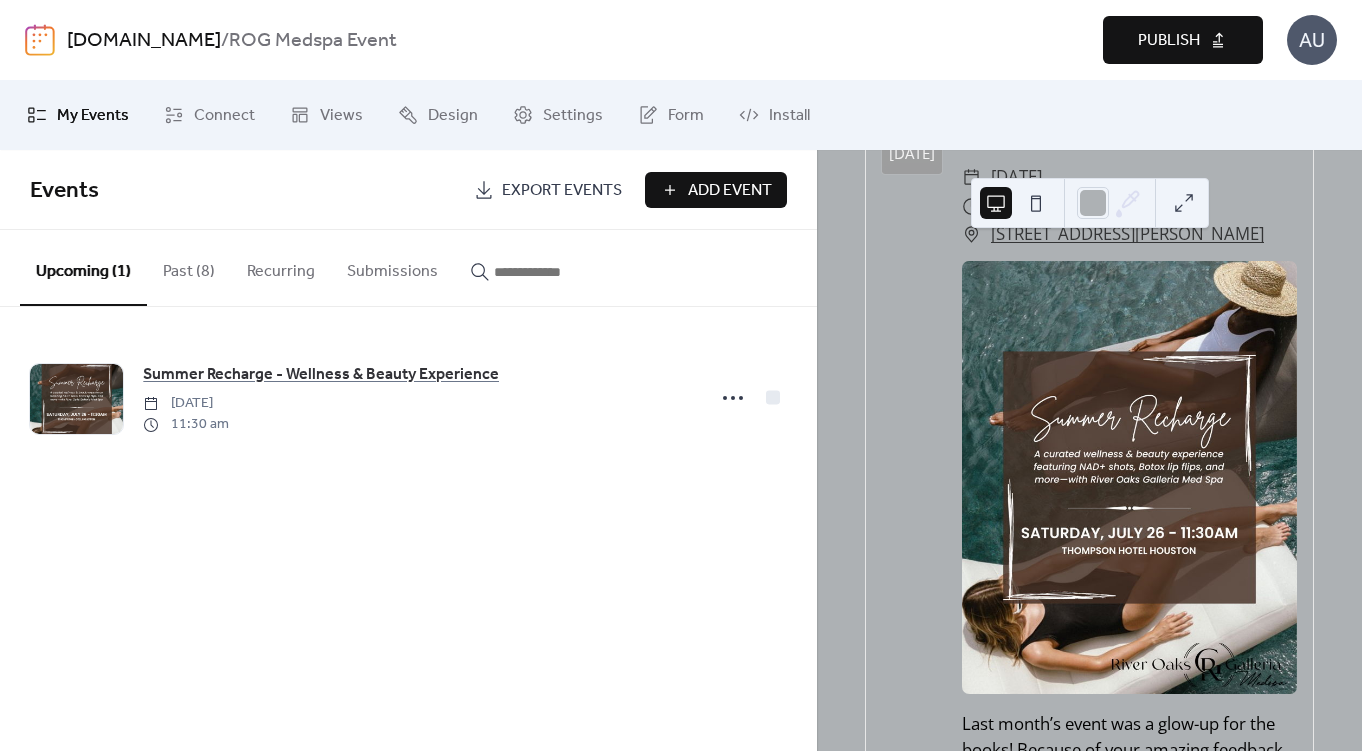 click on "Publish" at bounding box center (1183, 40) 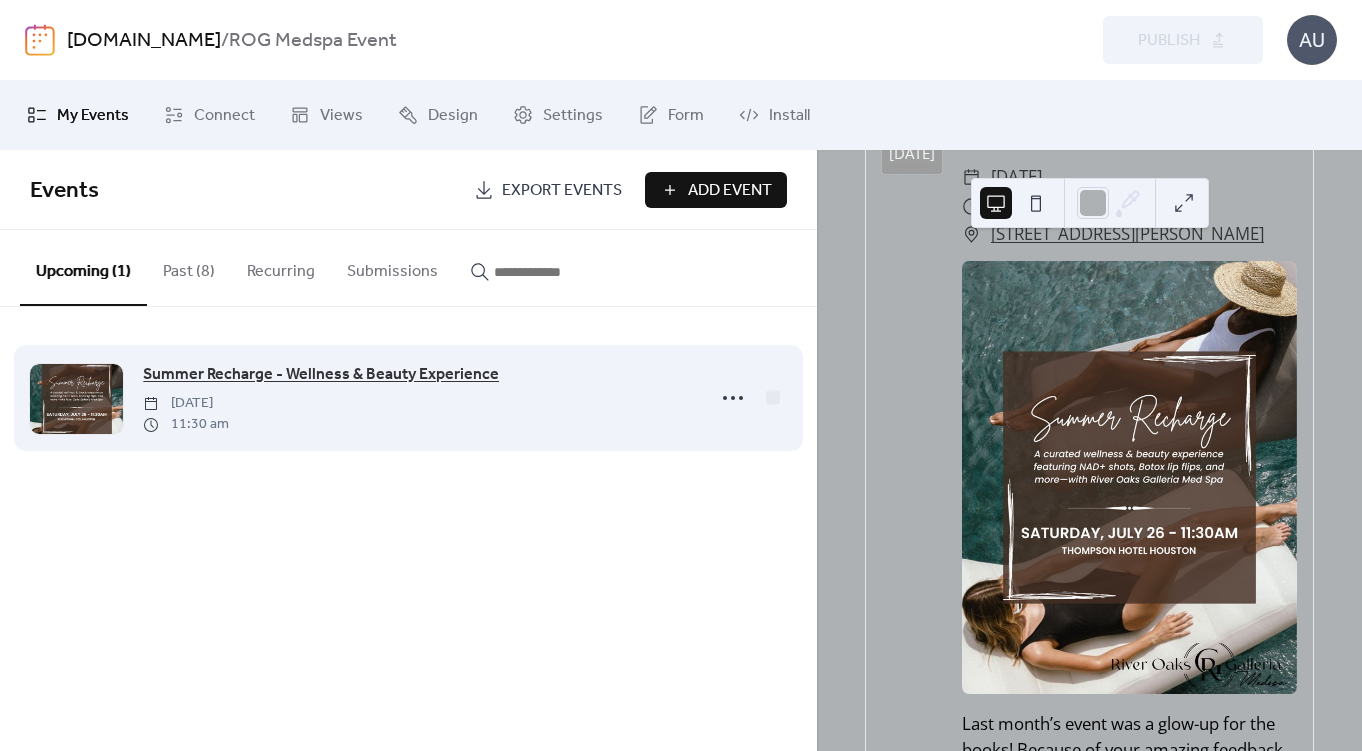 click on "Summer Recharge - Wellness & Beauty Experience" at bounding box center (321, 375) 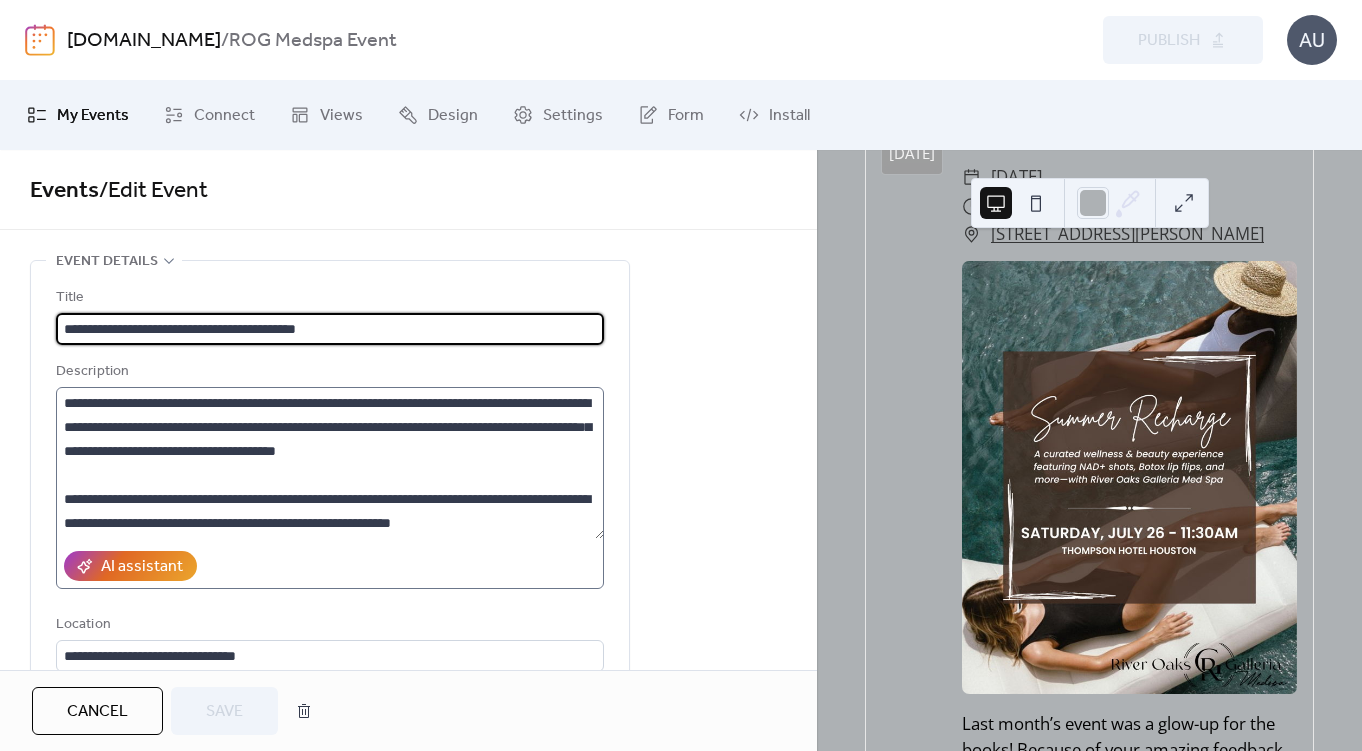 scroll, scrollTop: 144, scrollLeft: 0, axis: vertical 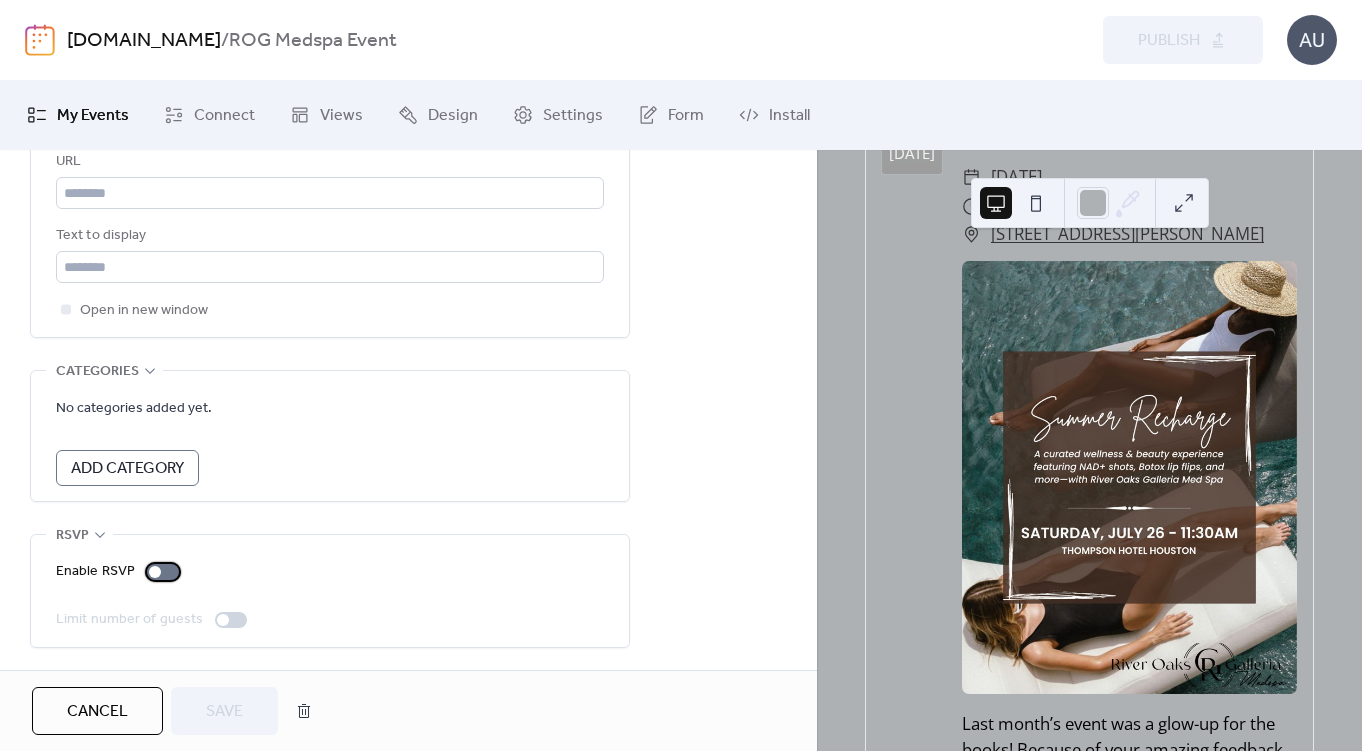 click at bounding box center (163, 572) 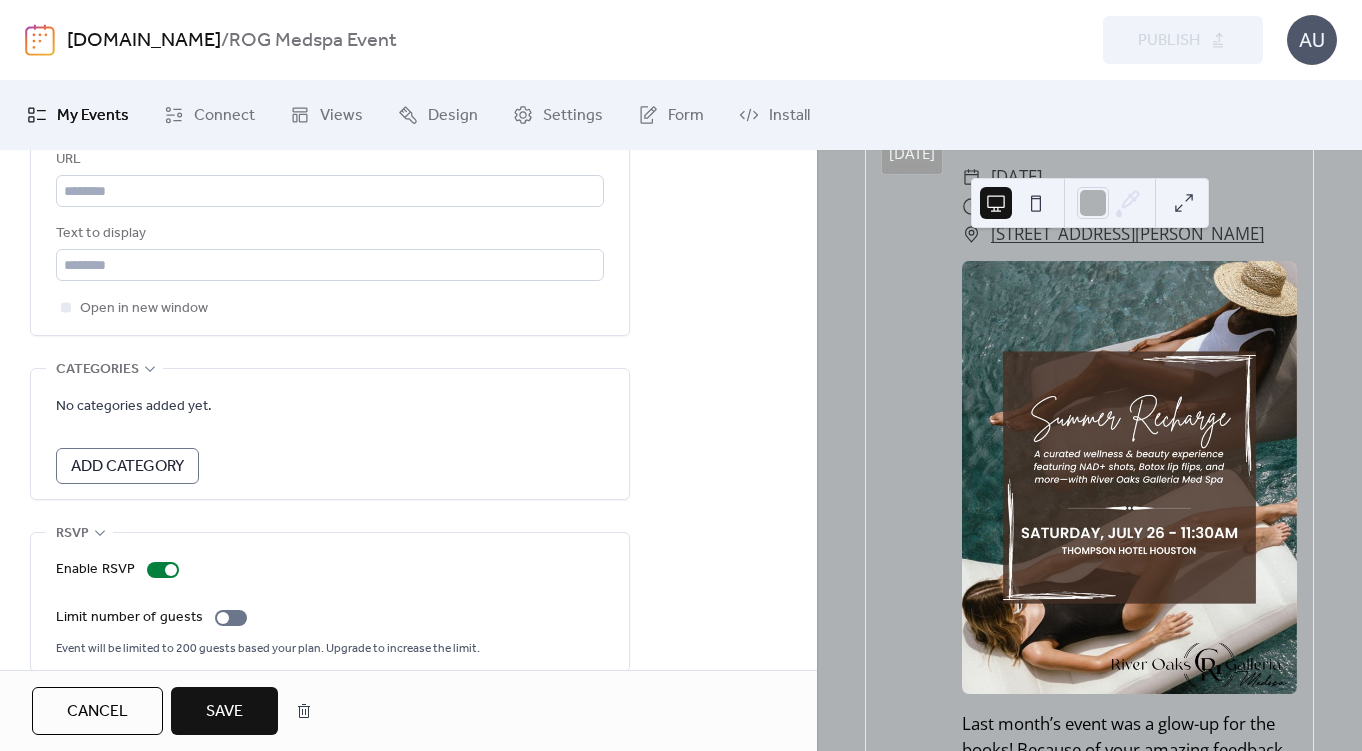 click on "Save" at bounding box center [224, 712] 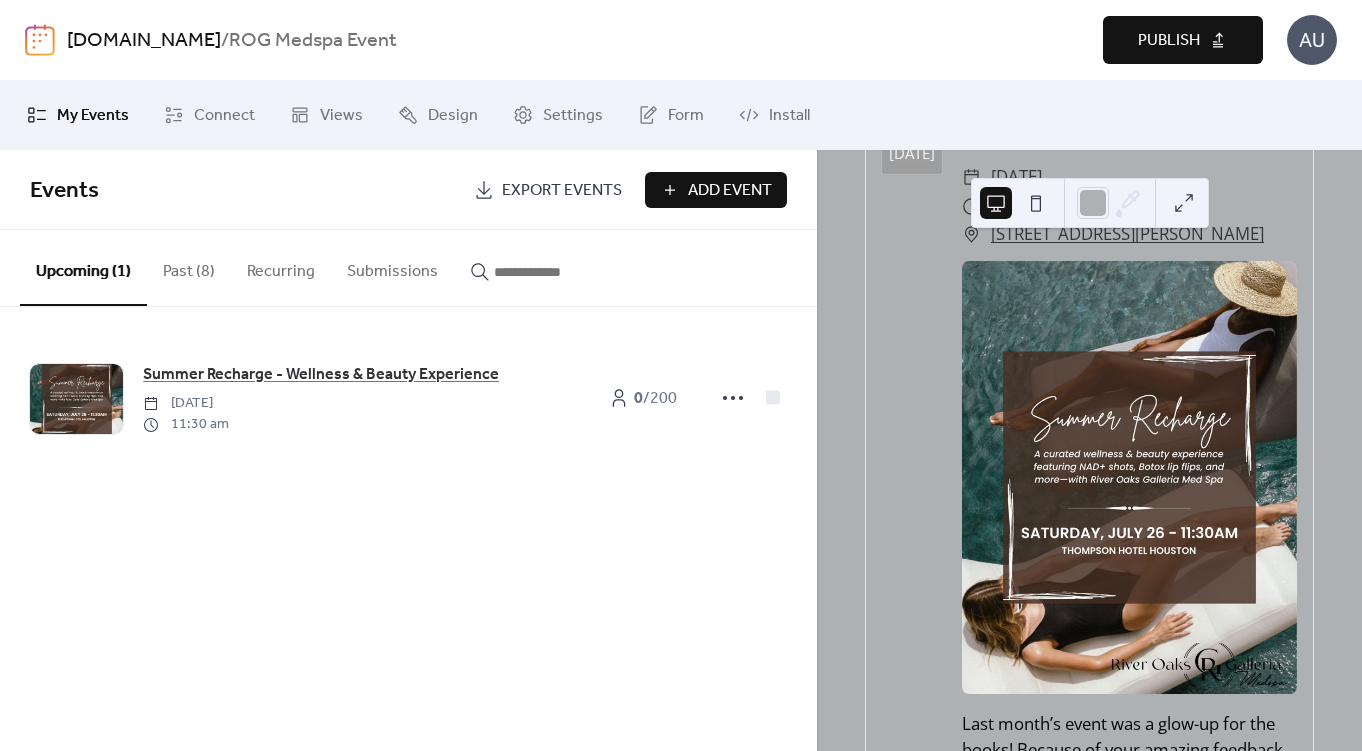 click on "Publish" at bounding box center [1169, 41] 